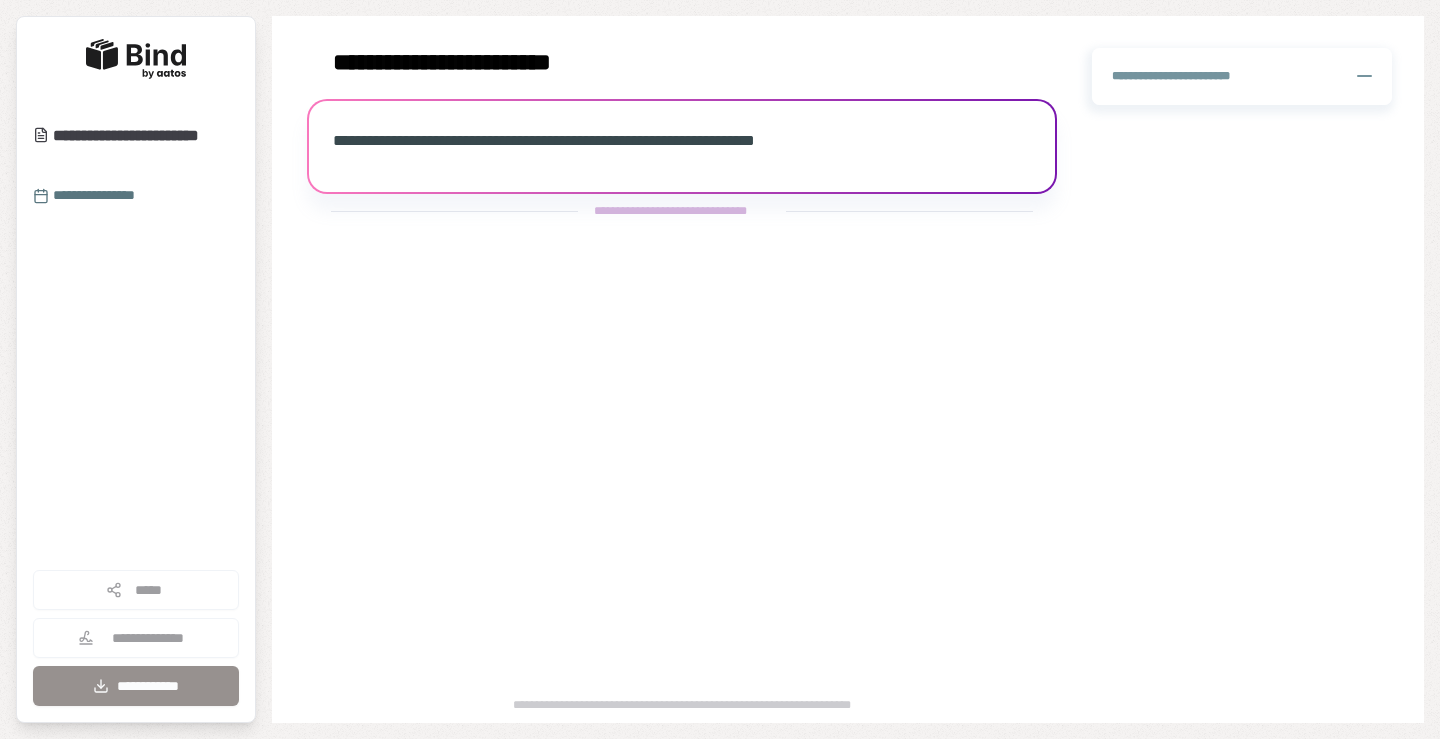 scroll, scrollTop: 0, scrollLeft: 0, axis: both 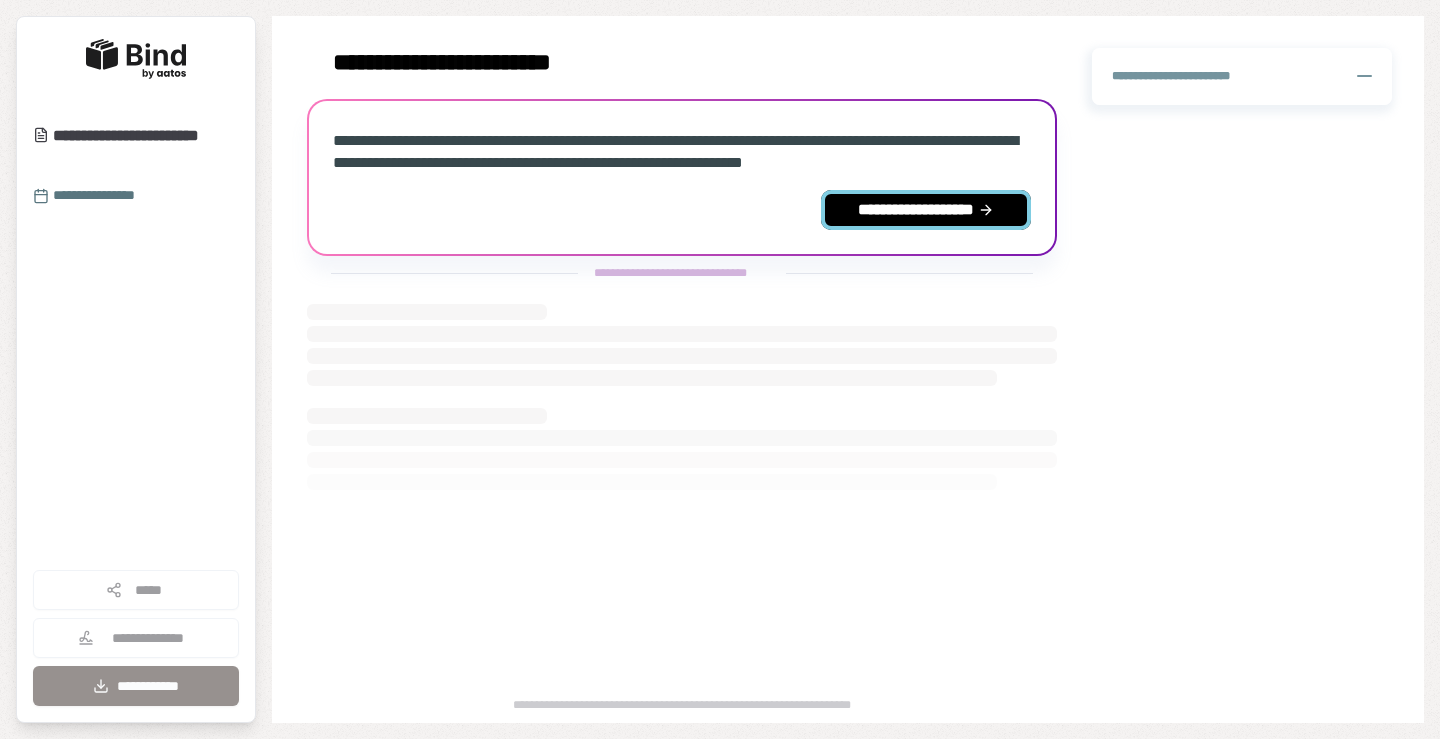 click on "**********" at bounding box center (926, 210) 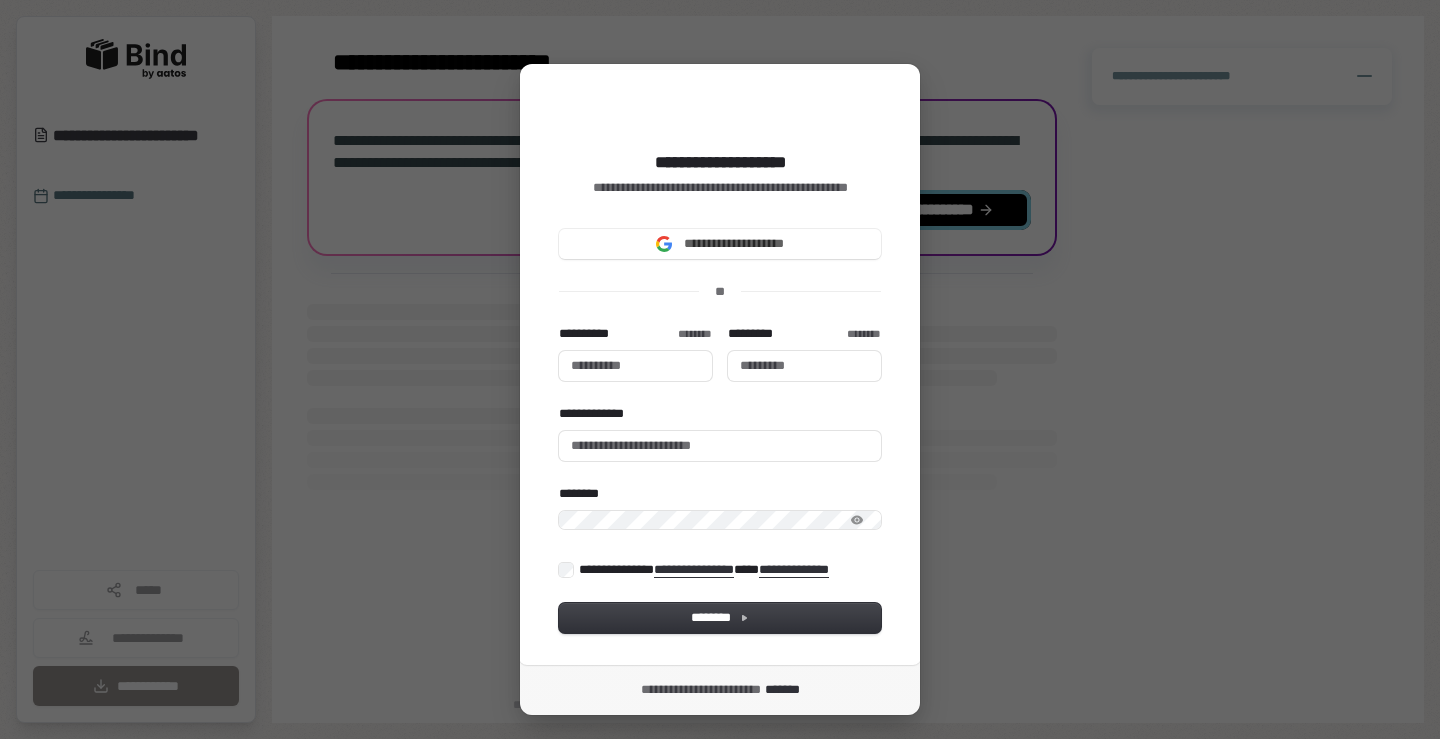 type 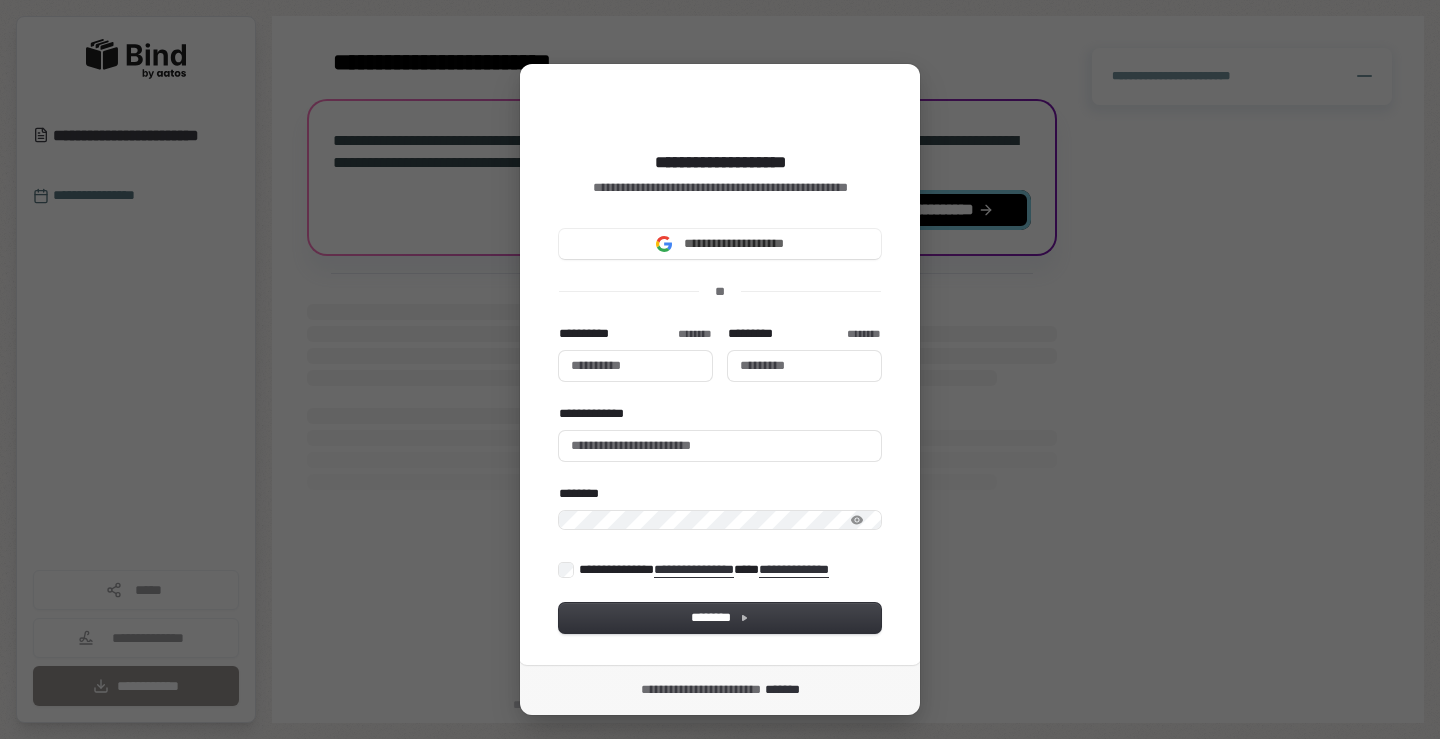 type 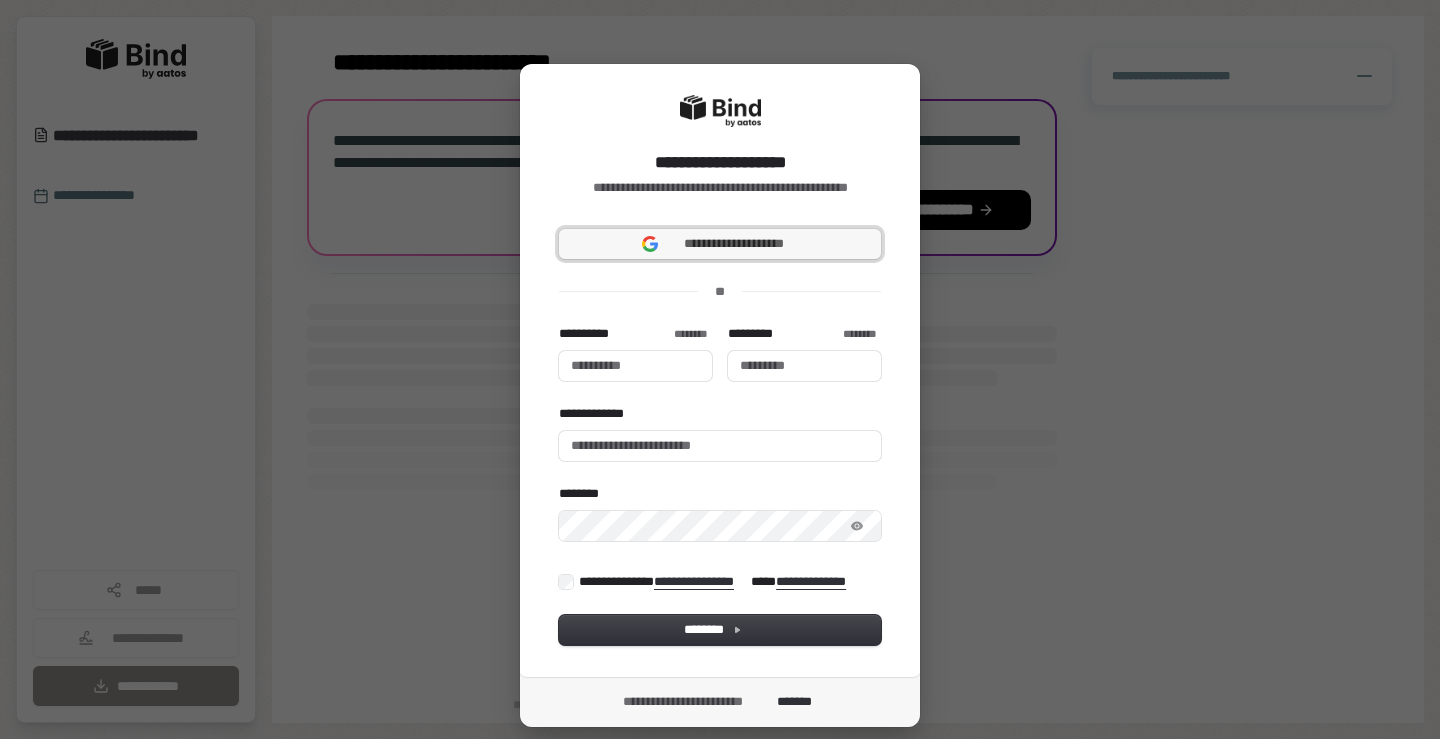 click on "**********" at bounding box center (720, 244) 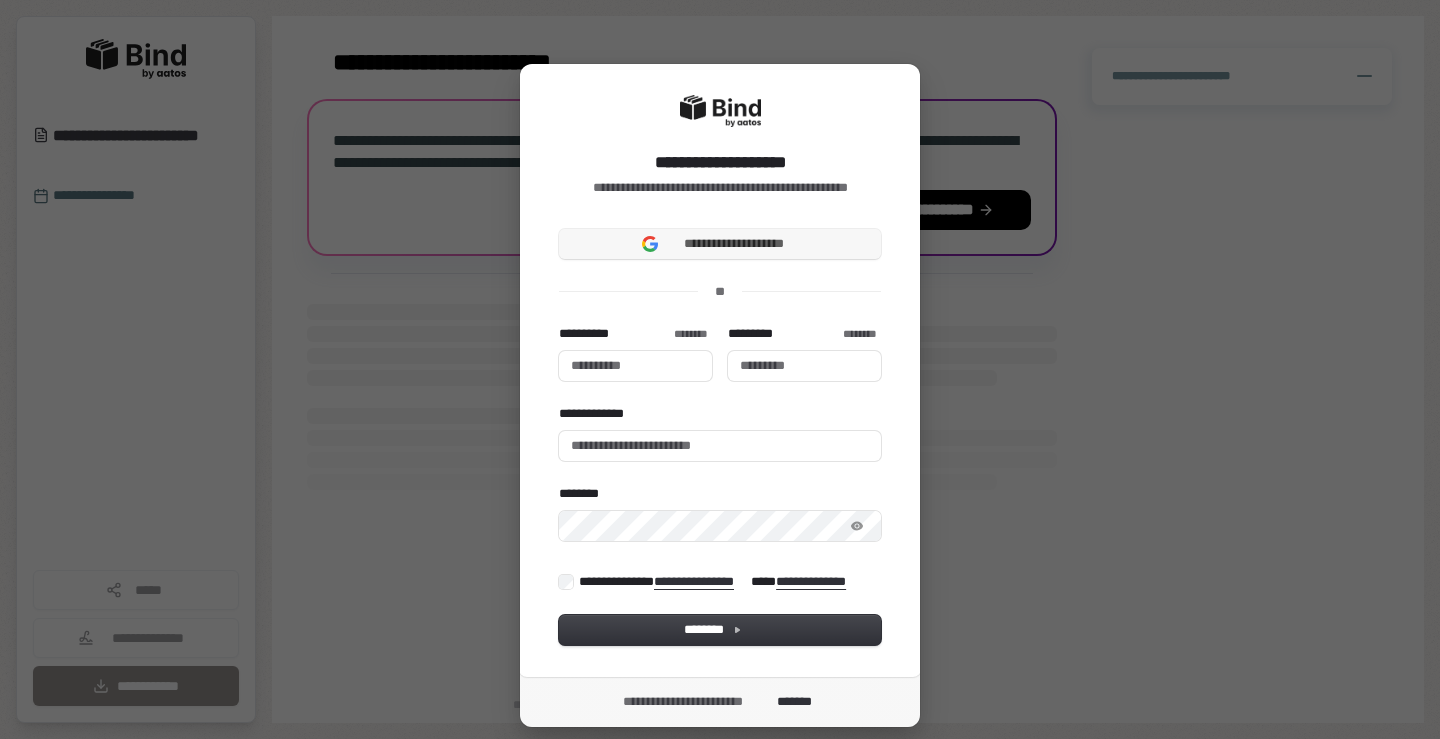 type 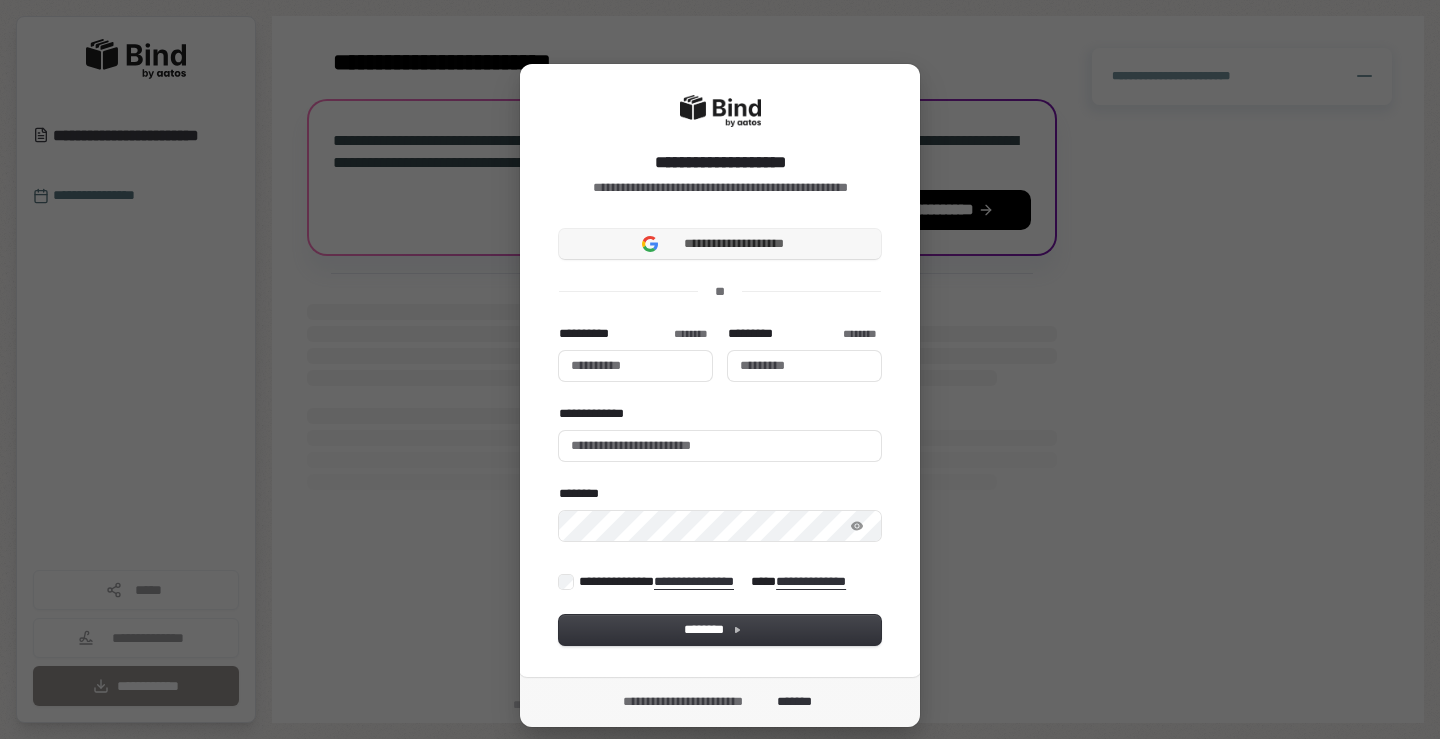 type 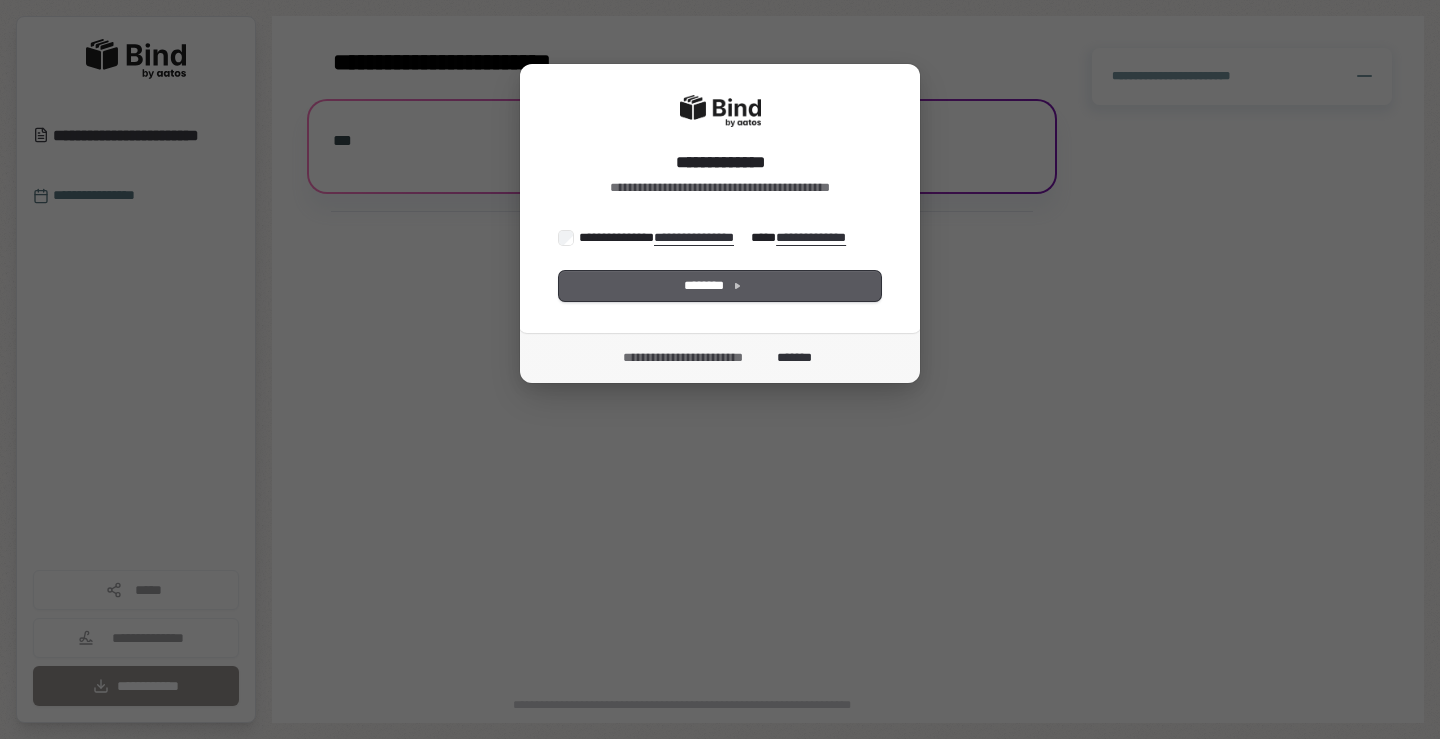scroll, scrollTop: 0, scrollLeft: 0, axis: both 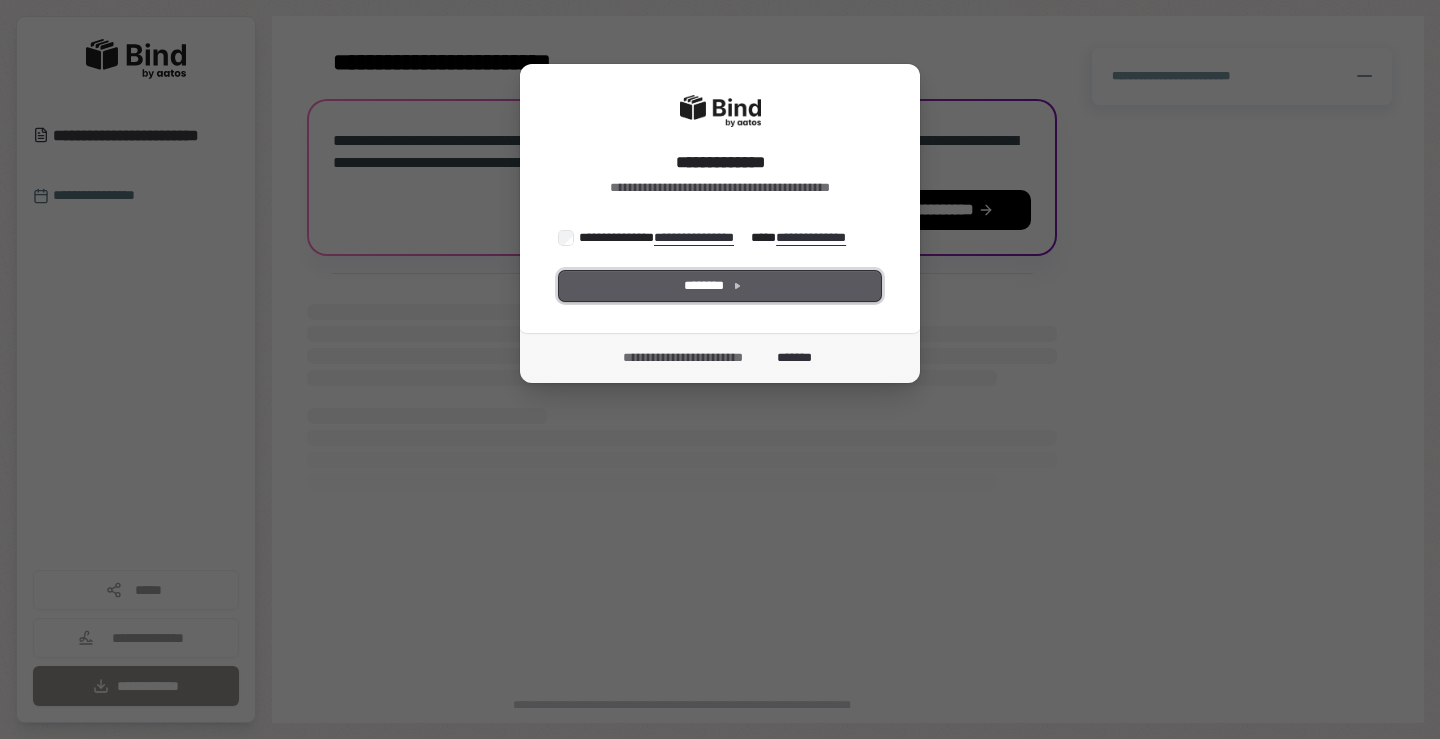 click on "********" at bounding box center [720, 286] 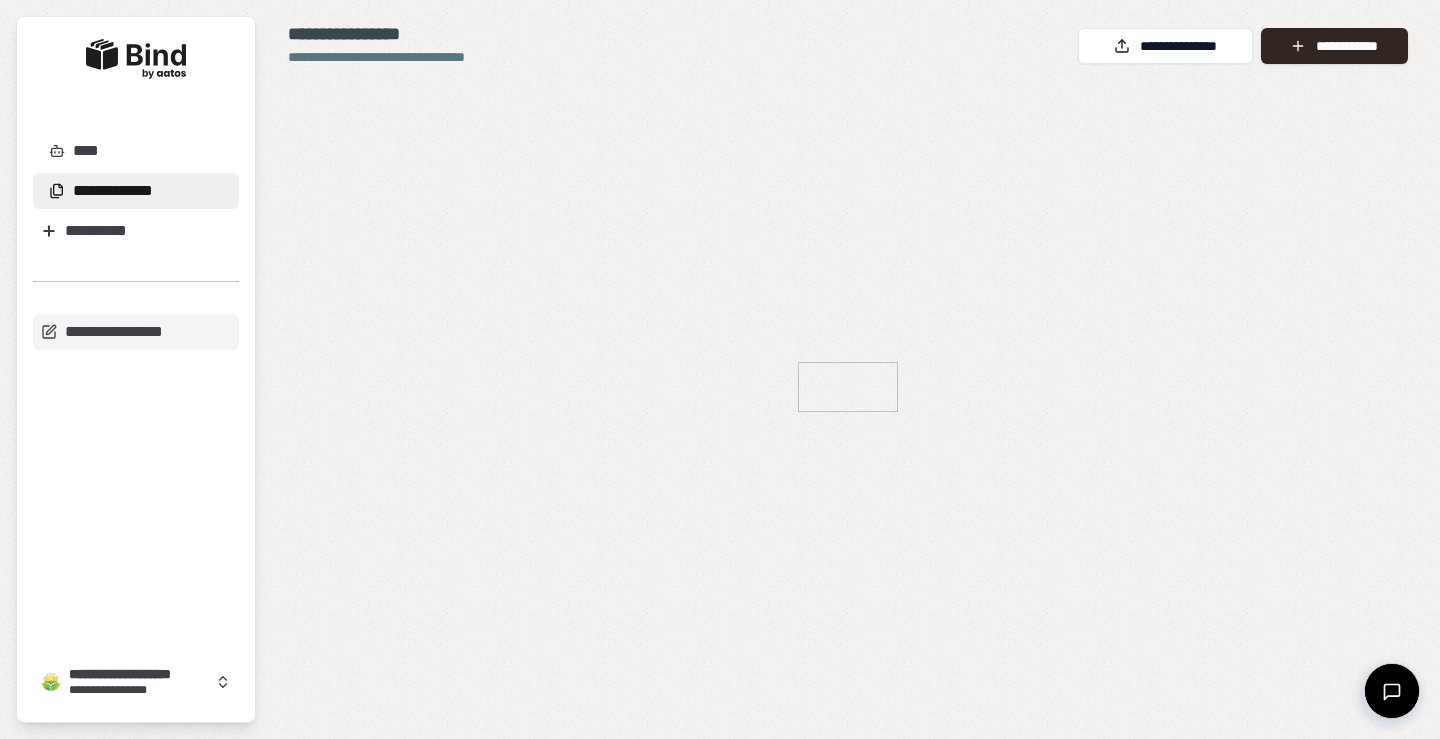 scroll, scrollTop: 0, scrollLeft: 0, axis: both 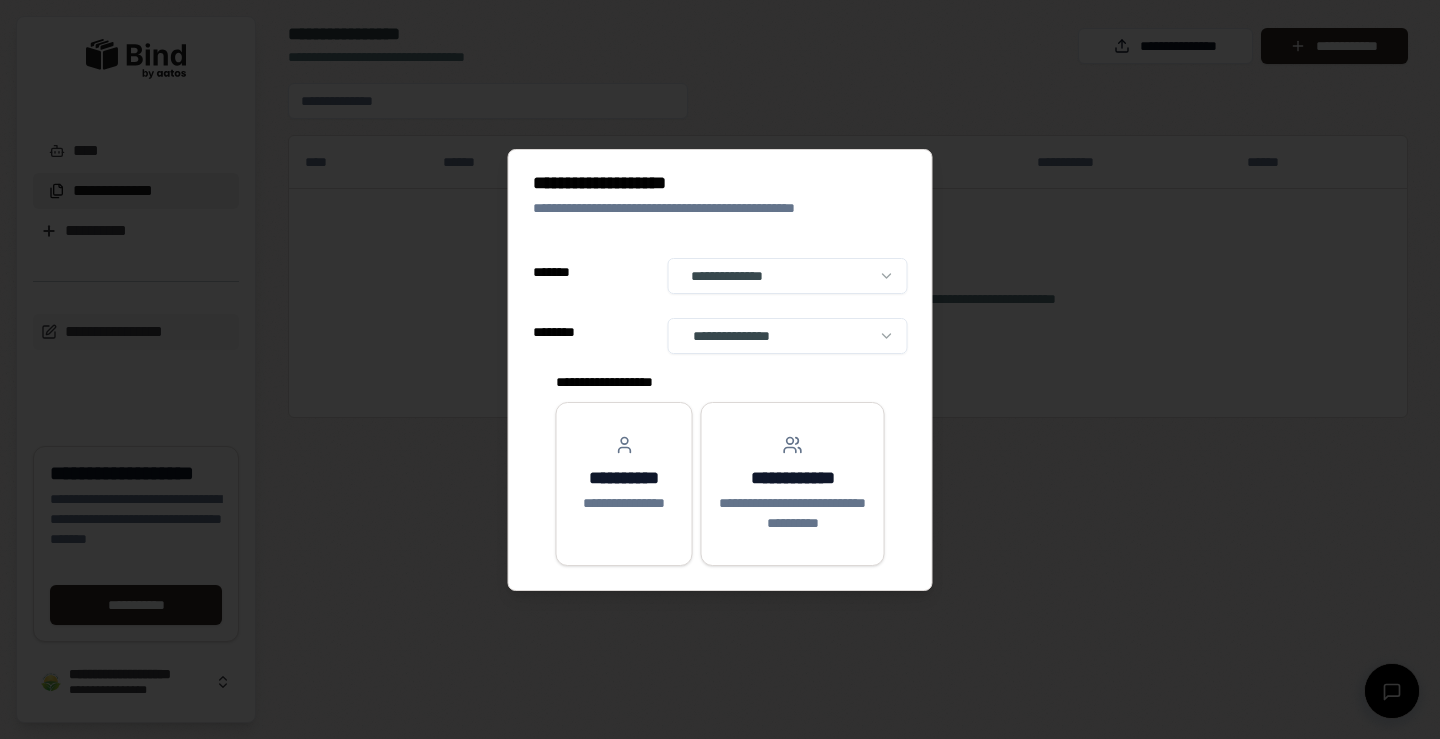 select on "**" 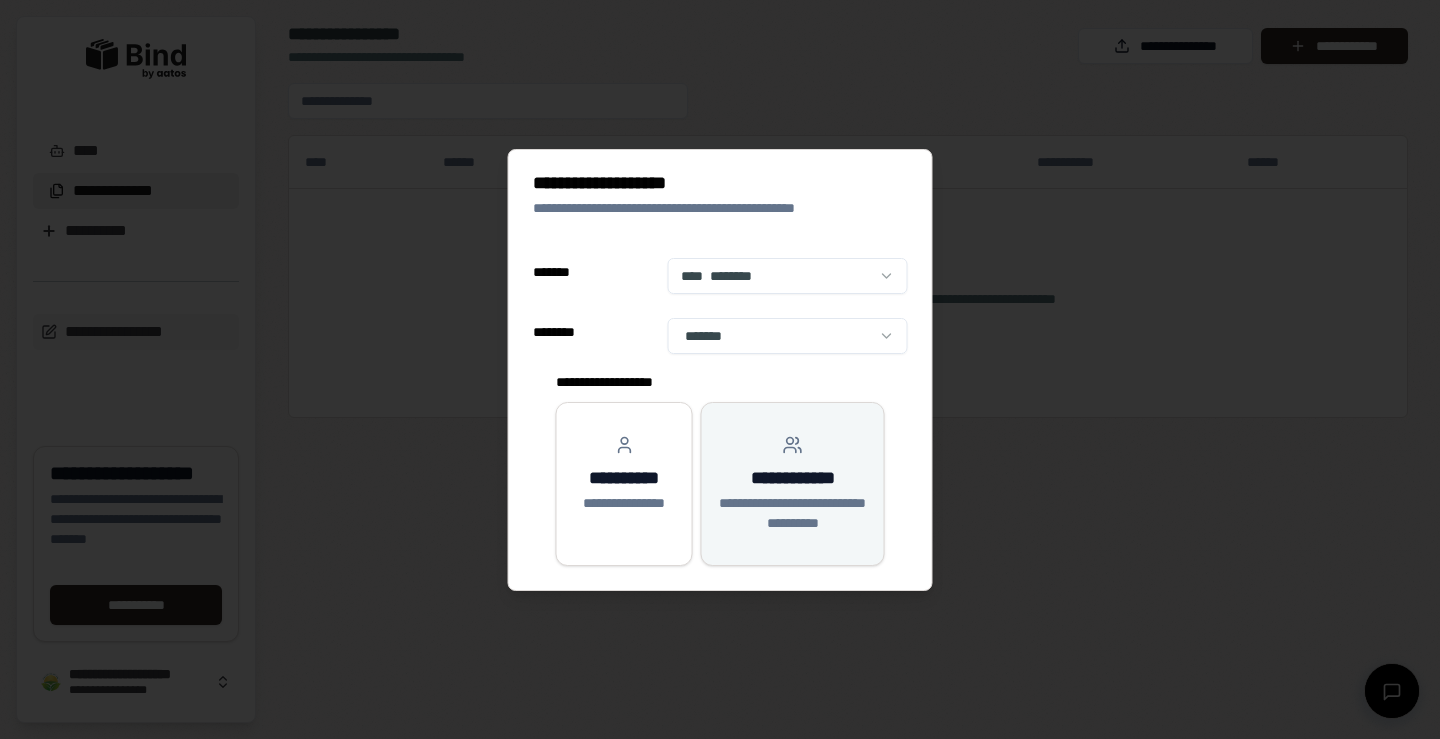 click on "**********" at bounding box center [793, 484] 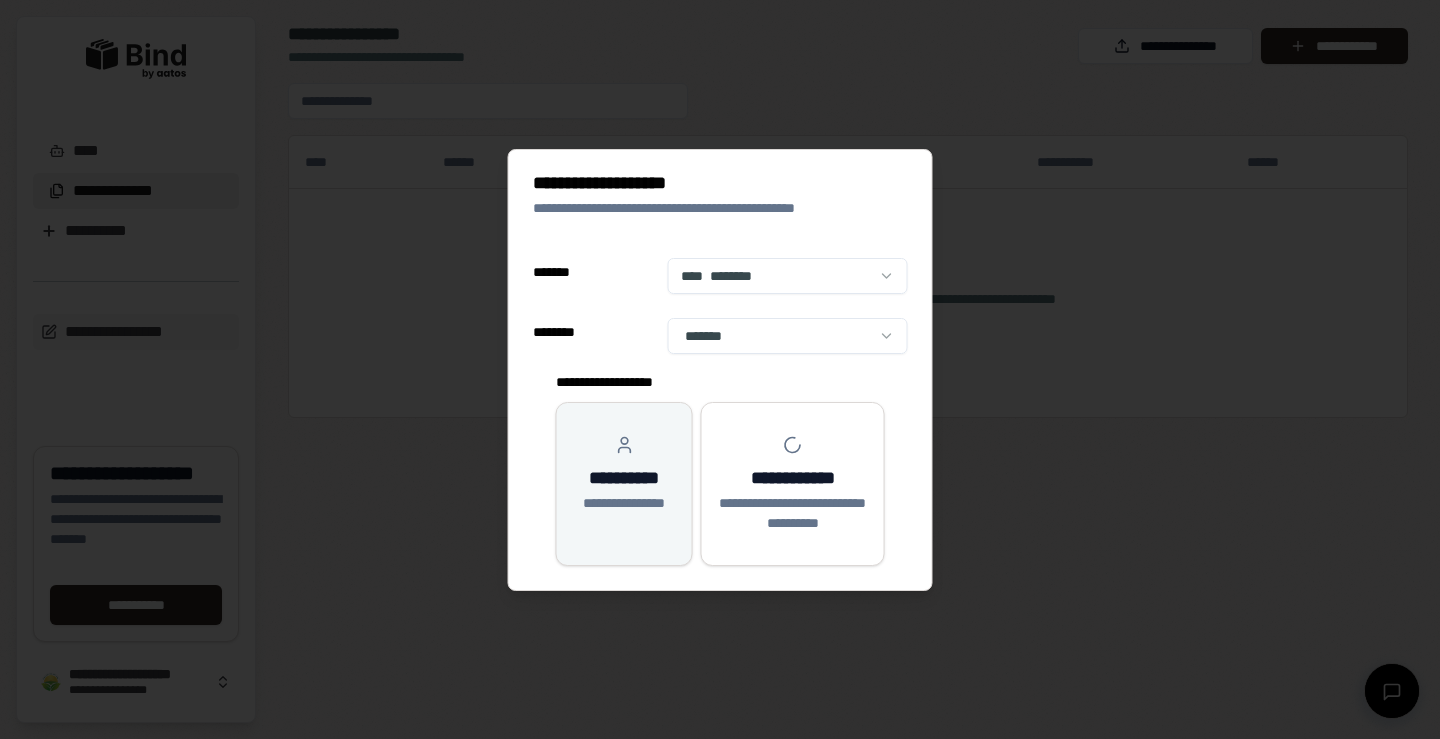click on "**********" at bounding box center (624, 474) 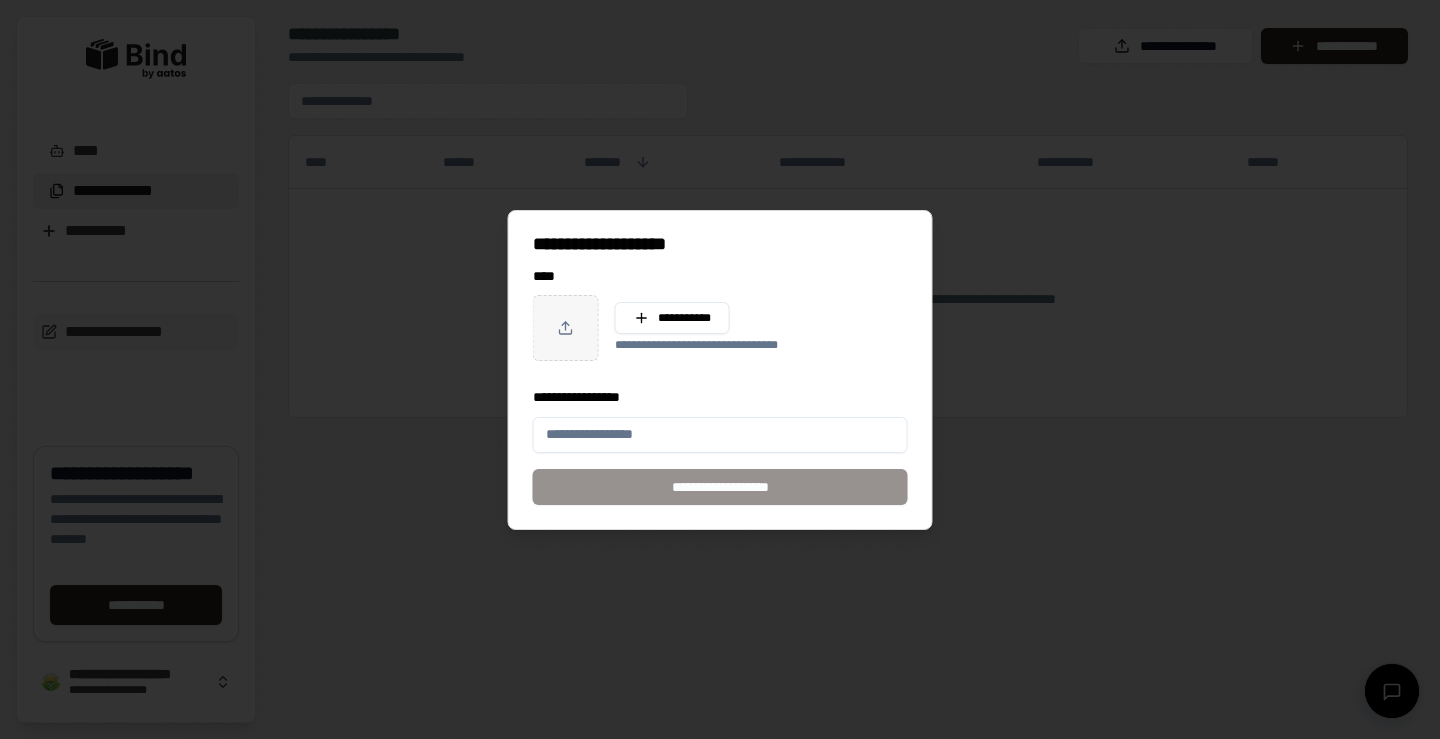 click at bounding box center (720, 369) 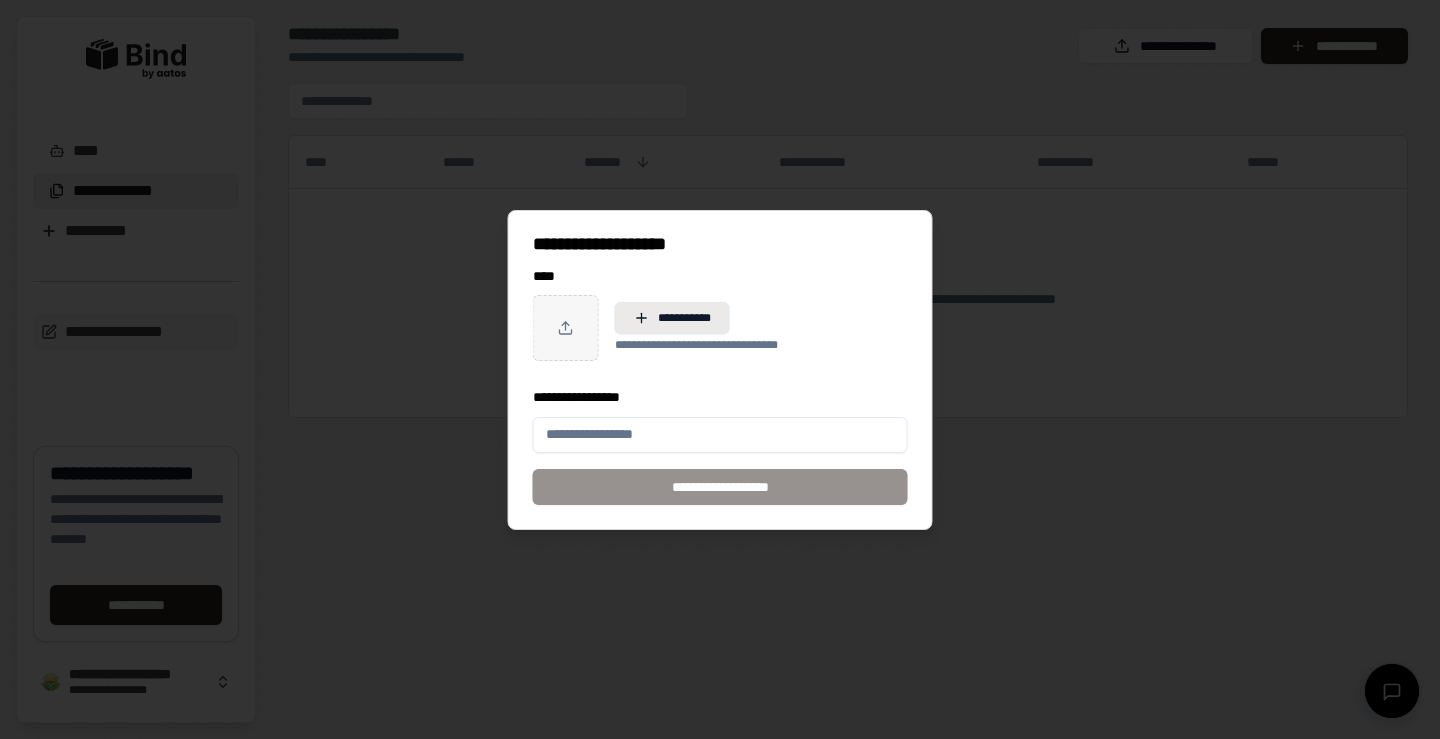 click on "**********" at bounding box center (672, 318) 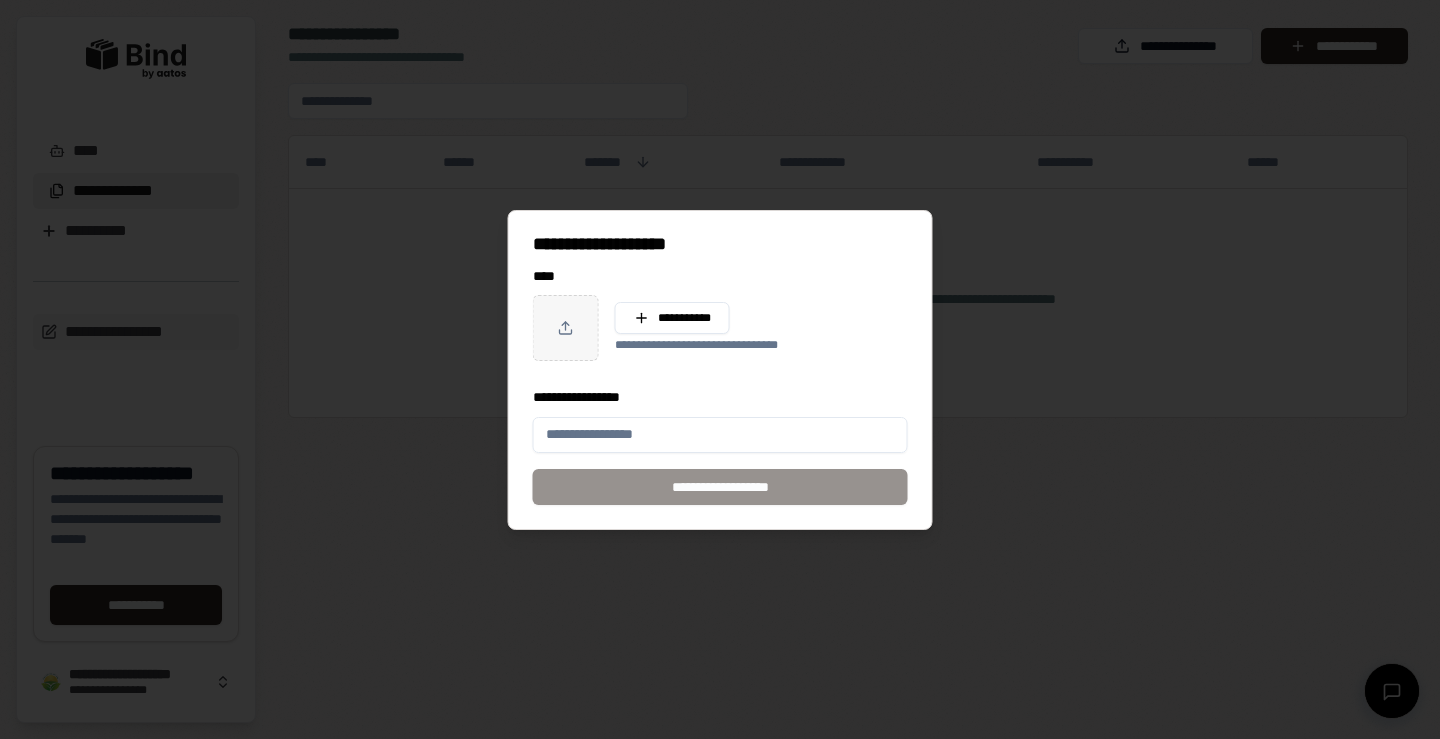 click on "**********" at bounding box center (720, 487) 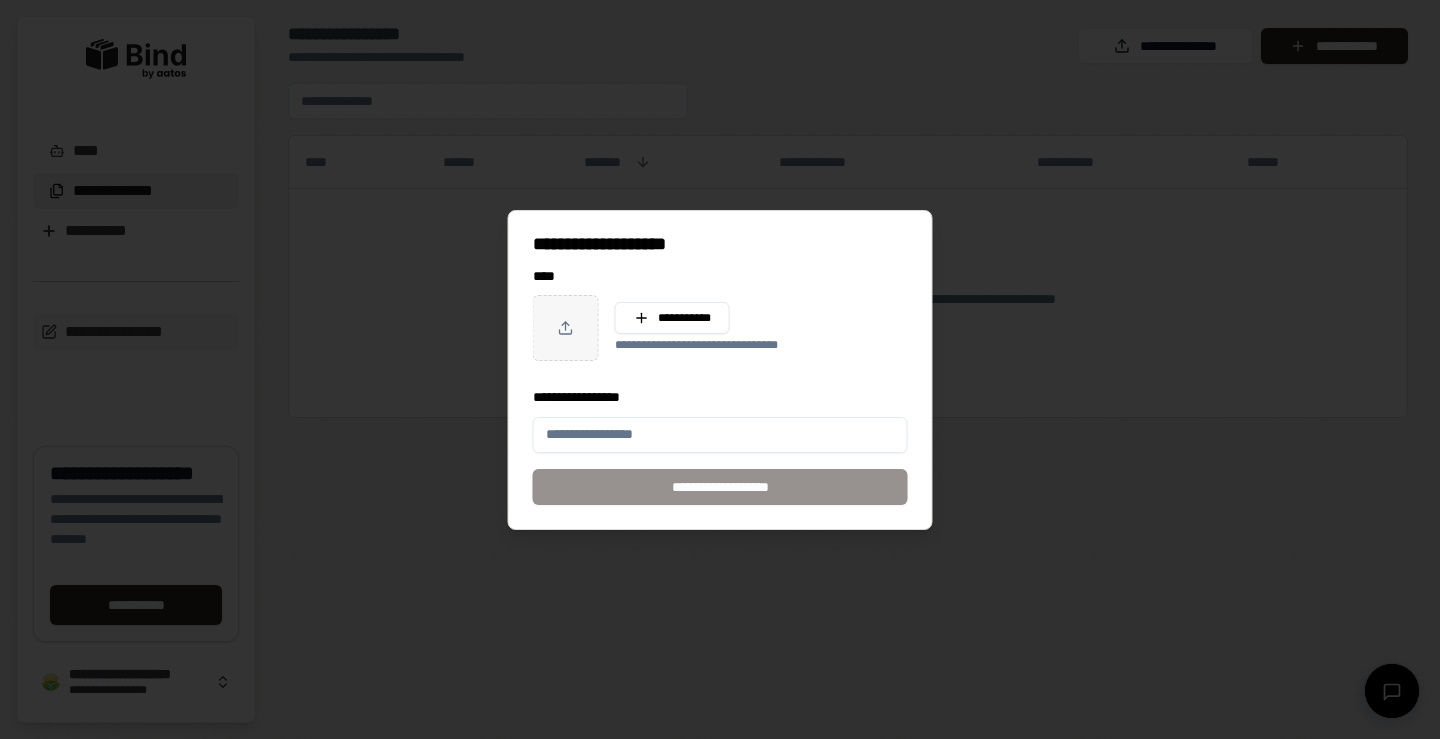 click at bounding box center [720, 369] 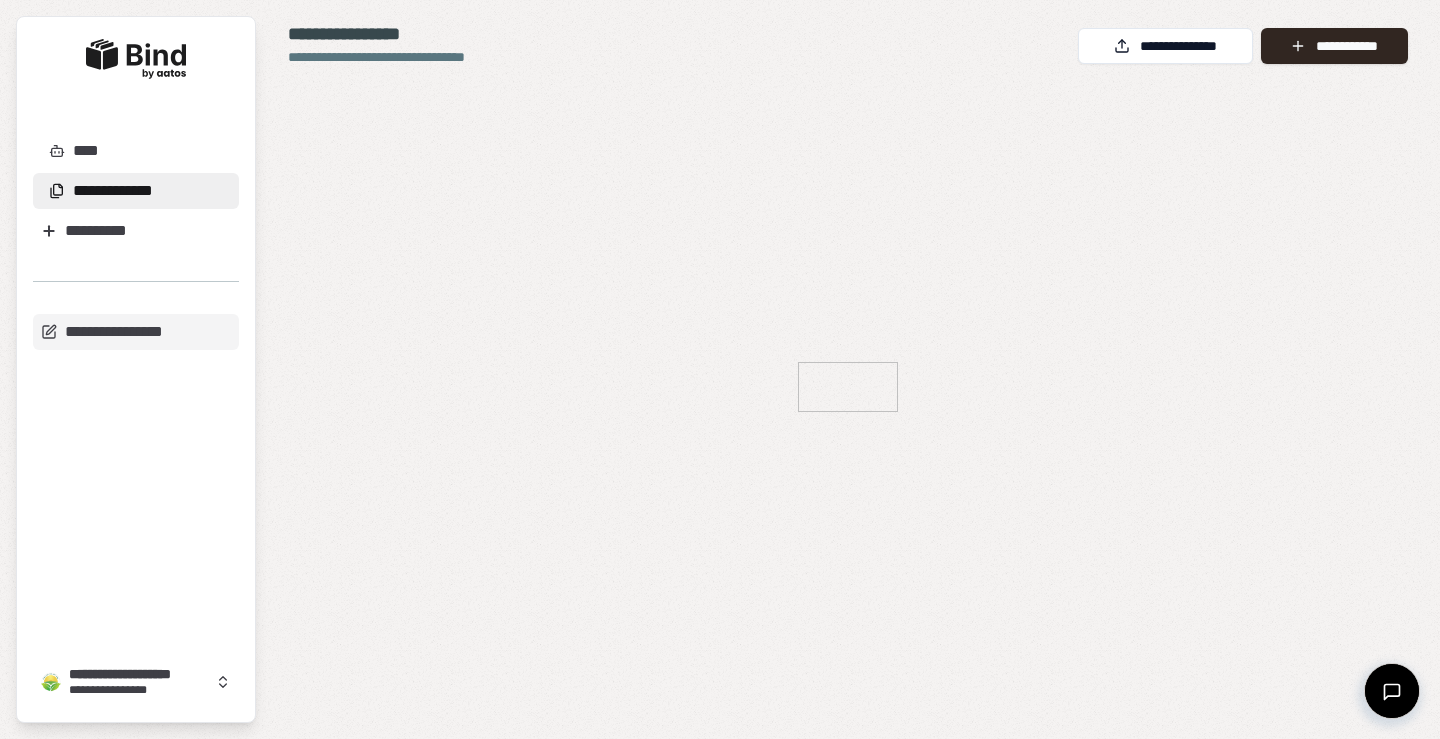scroll, scrollTop: 0, scrollLeft: 0, axis: both 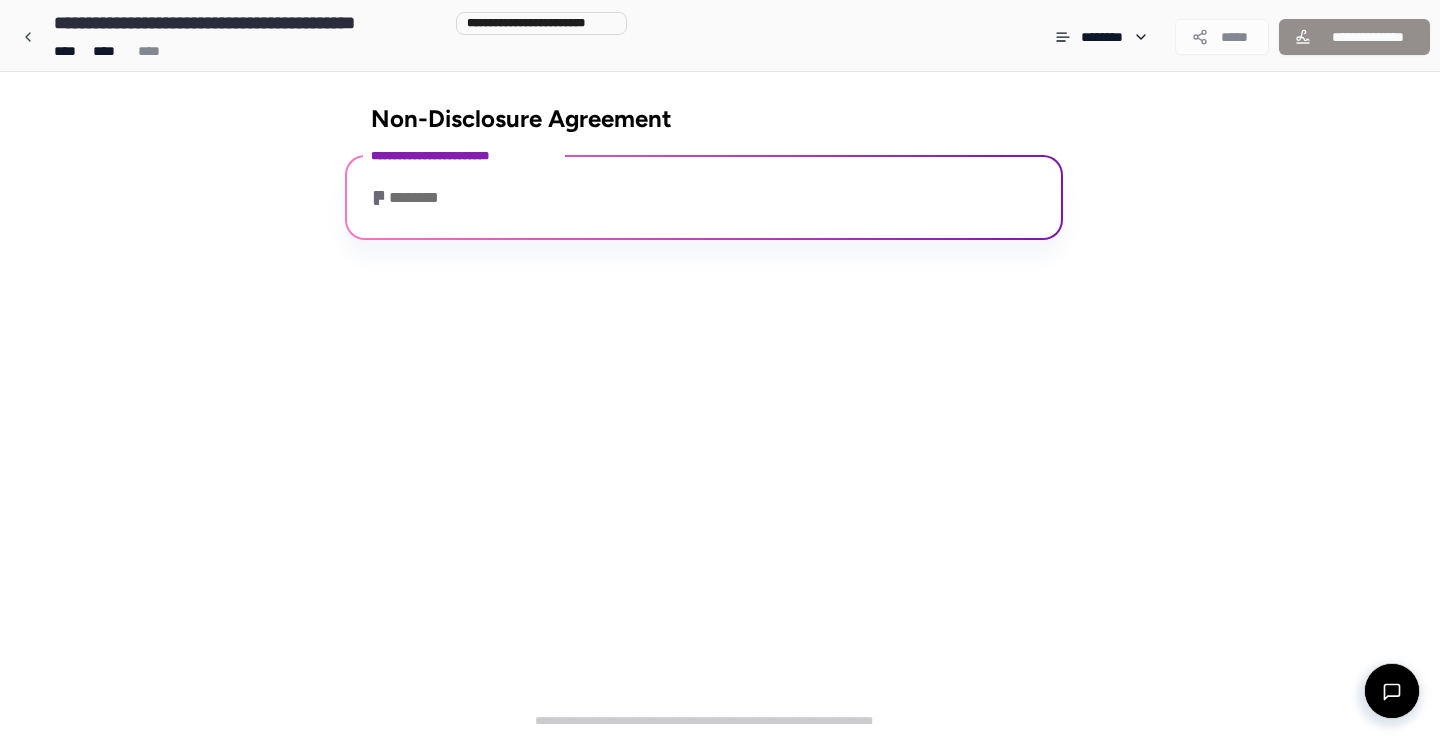 click on "********" at bounding box center [704, 200] 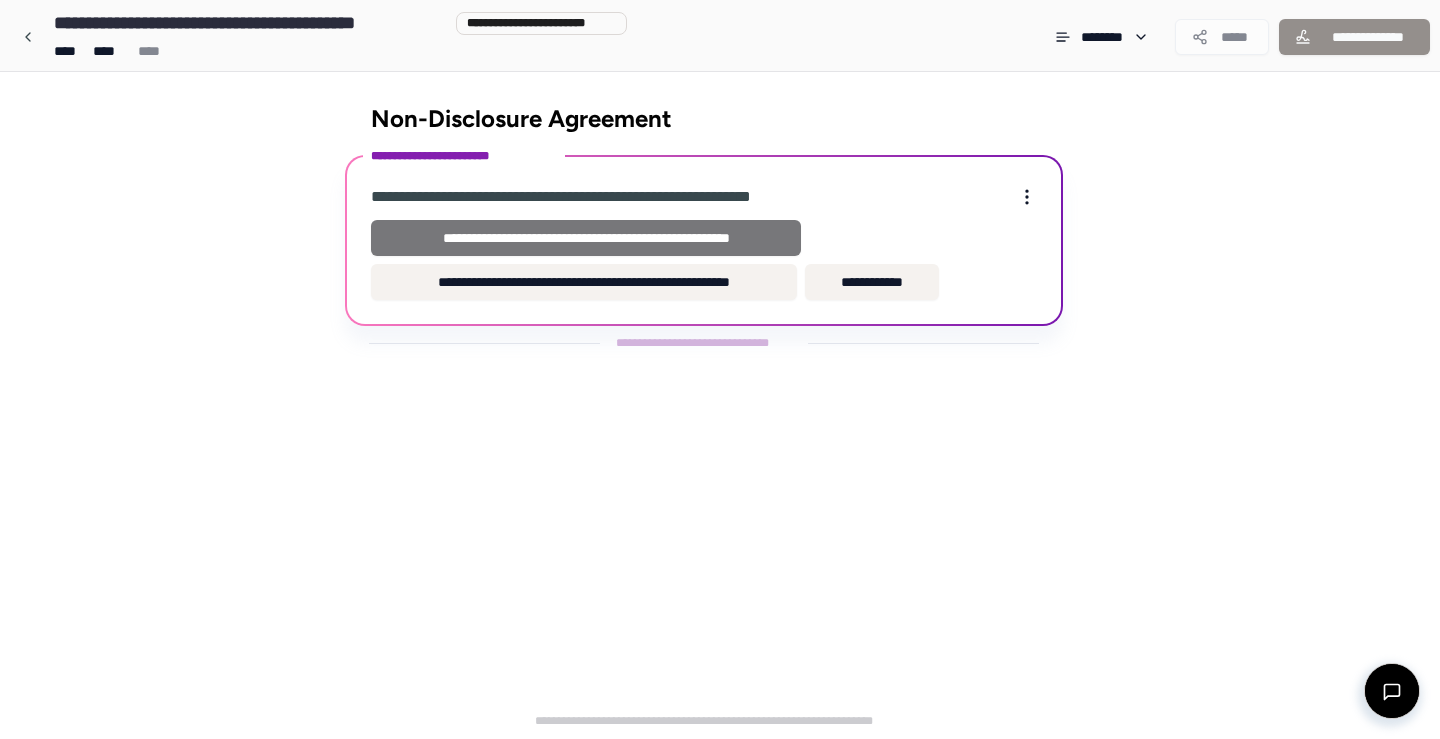 click on "**********" at bounding box center [586, 238] 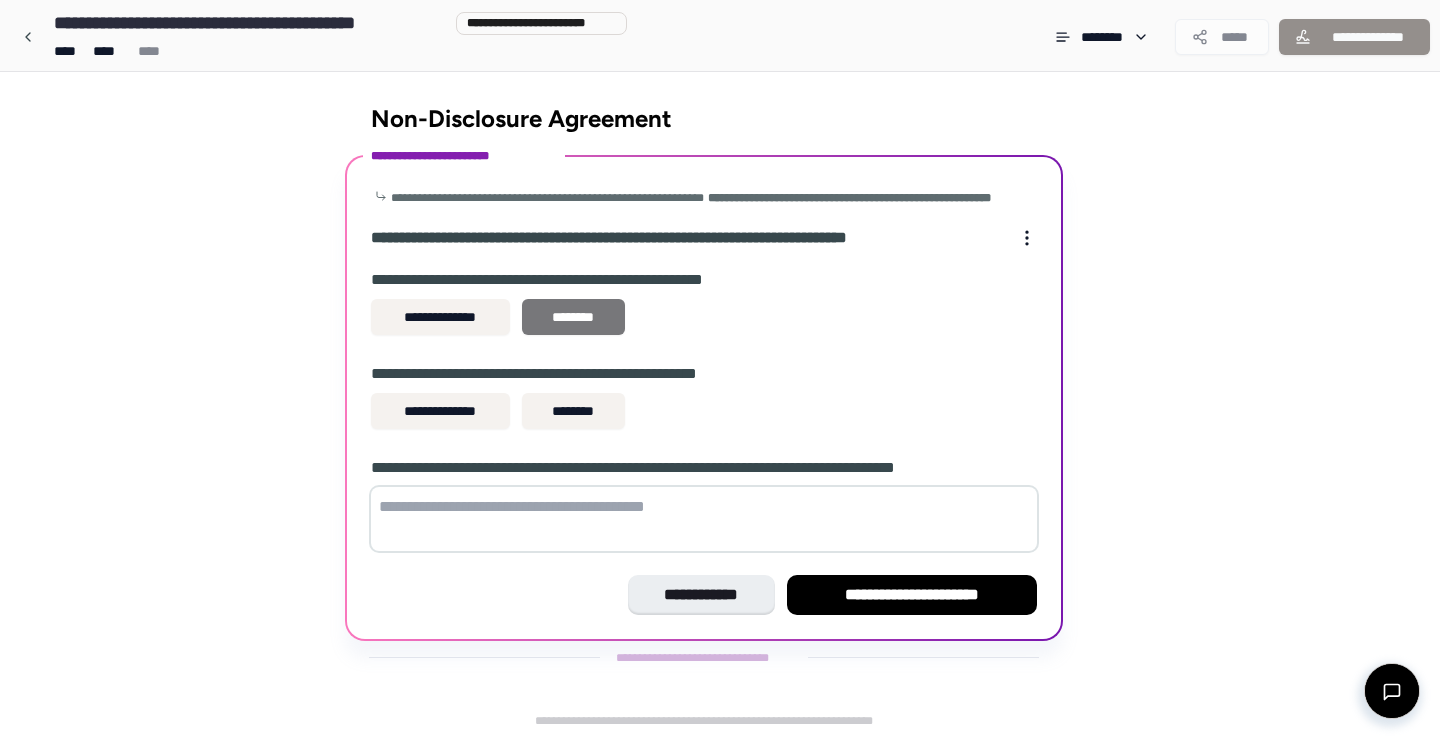 click on "********" at bounding box center [573, 317] 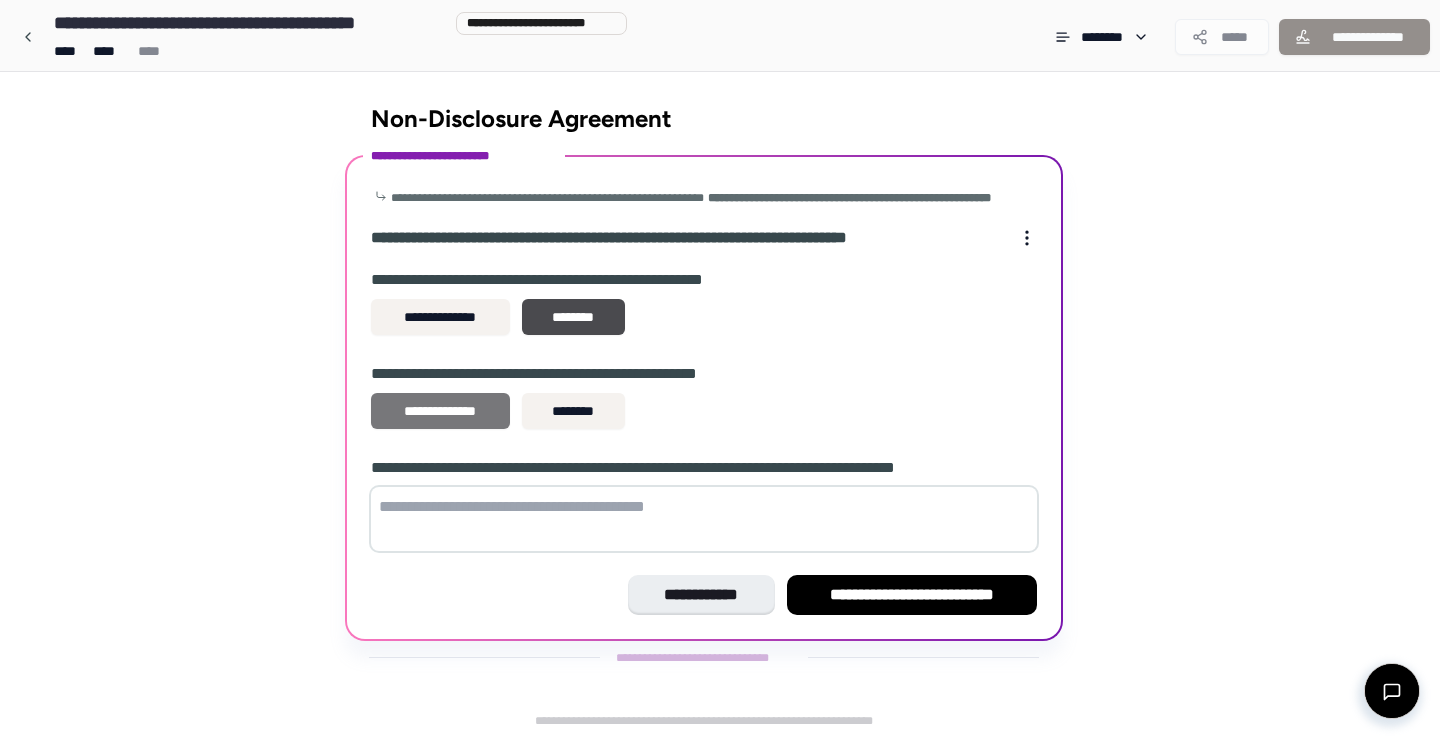 click on "**********" at bounding box center (440, 411) 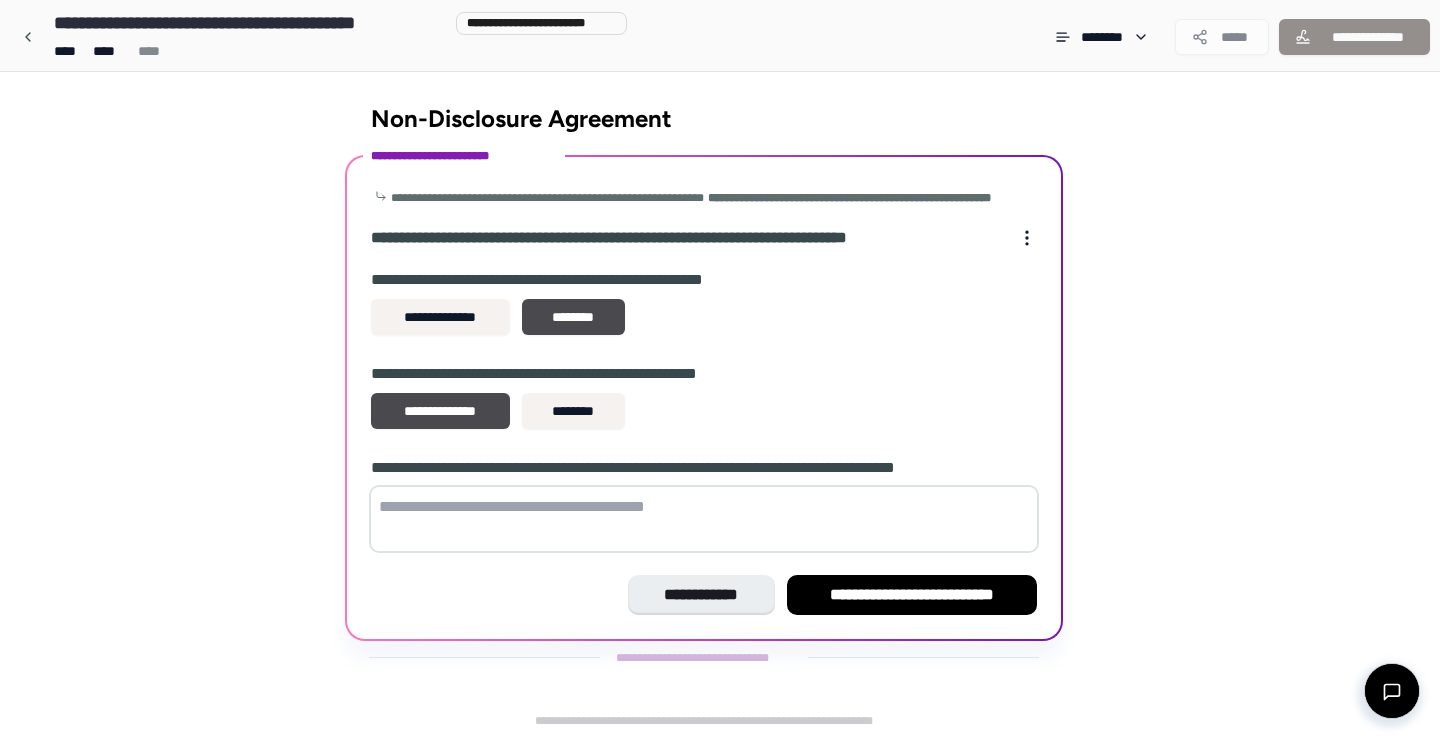 click at bounding box center (704, 519) 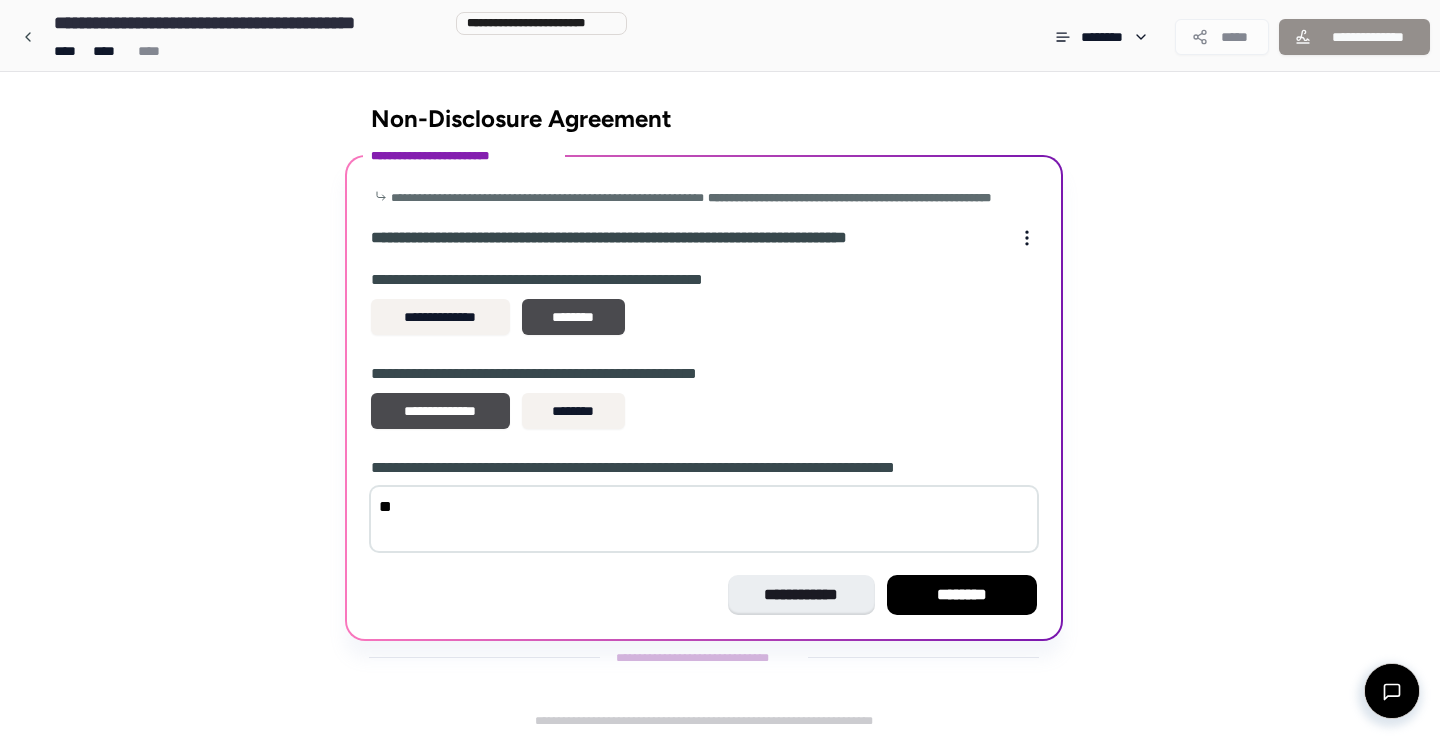 type on "*" 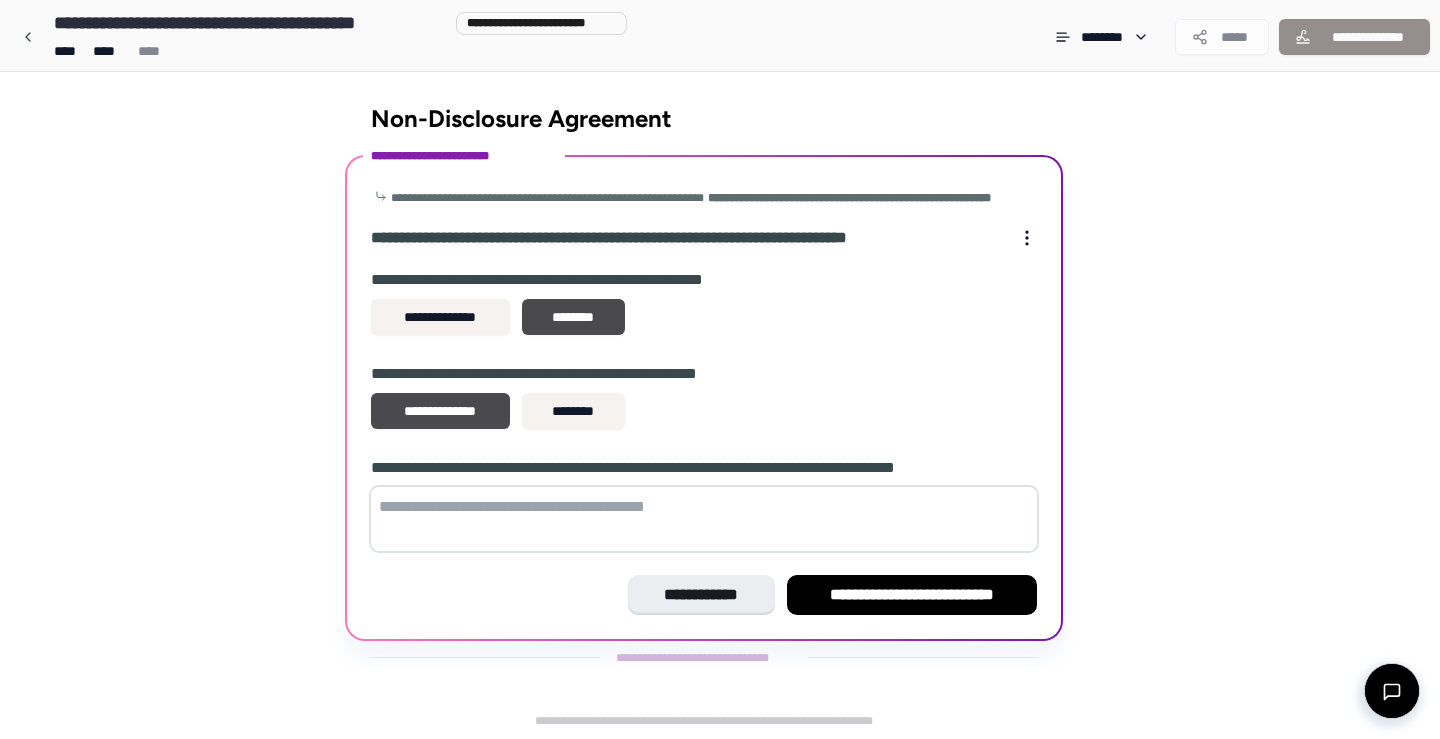 type on "*" 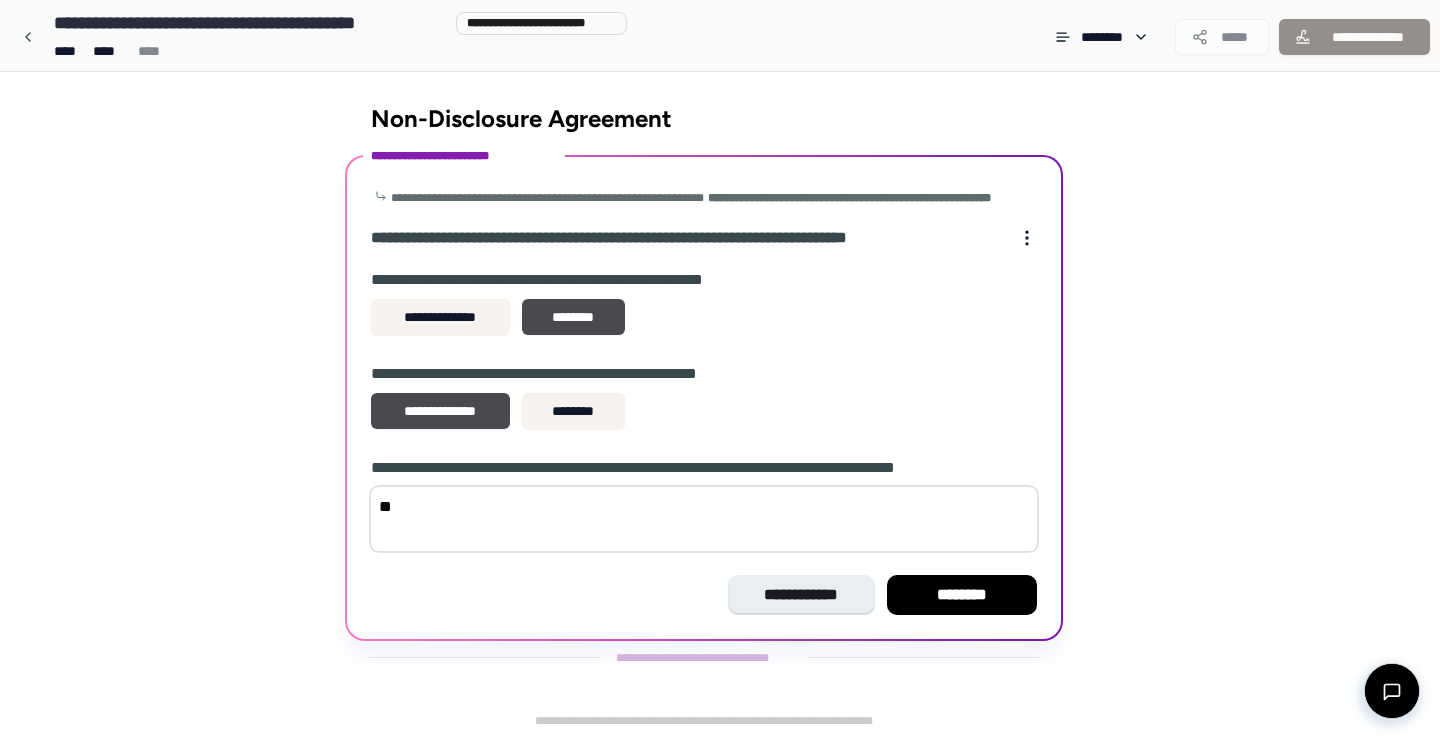 type on "*" 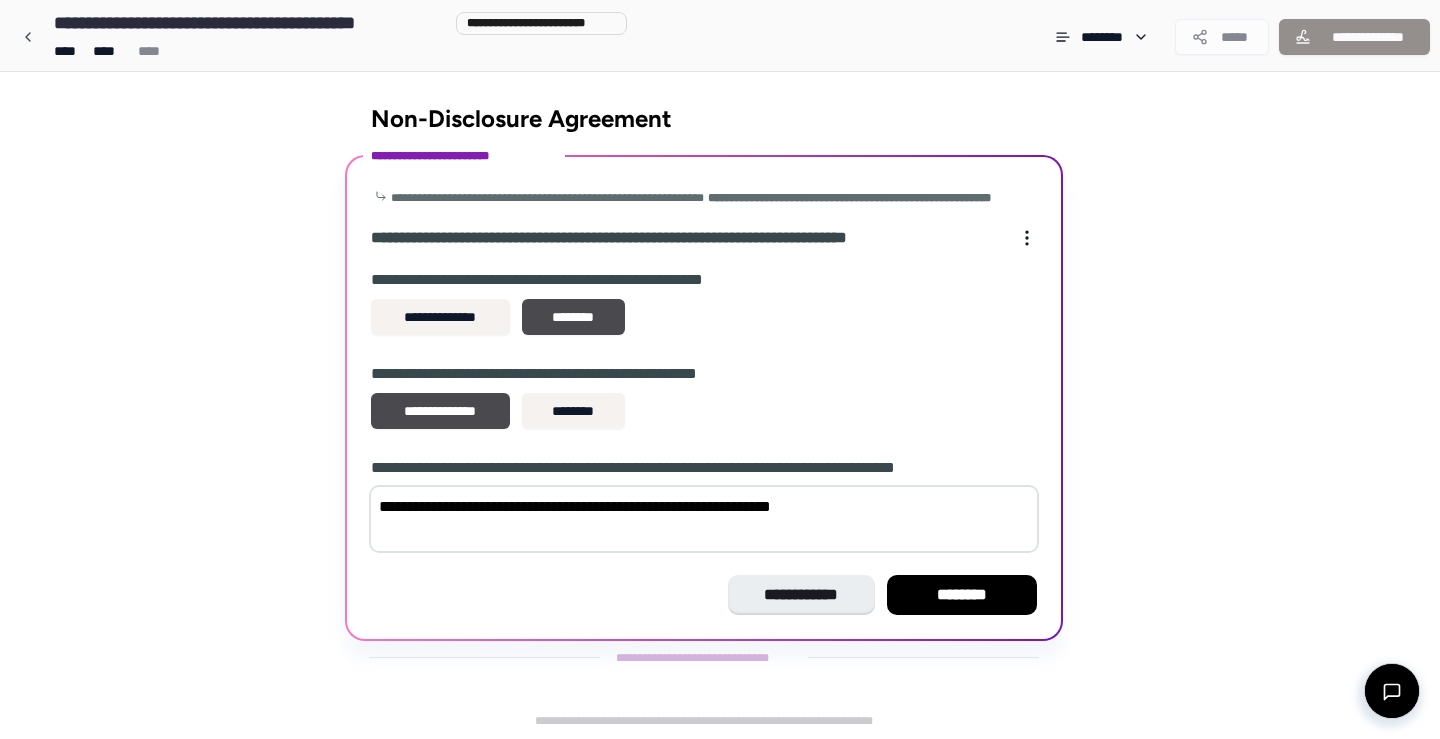 type on "**********" 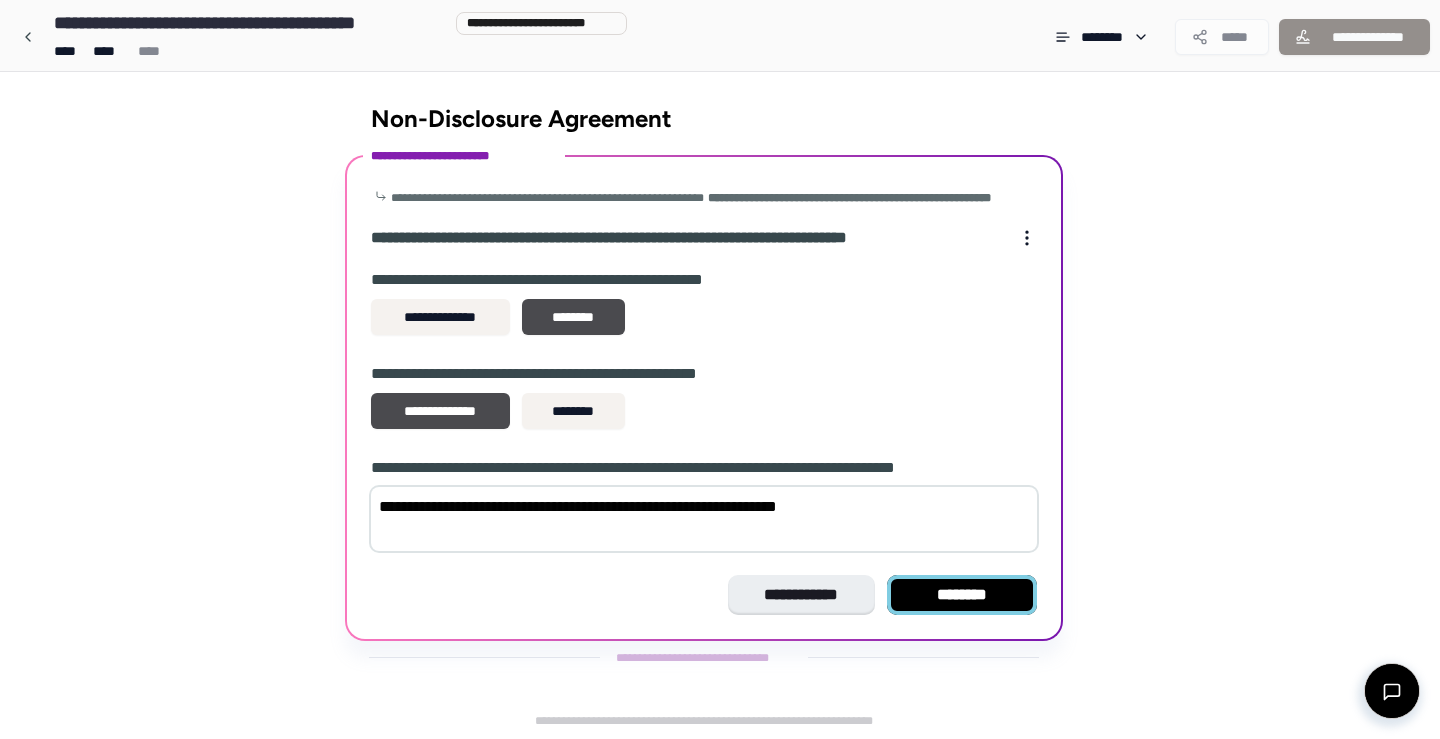 click on "********" at bounding box center [962, 595] 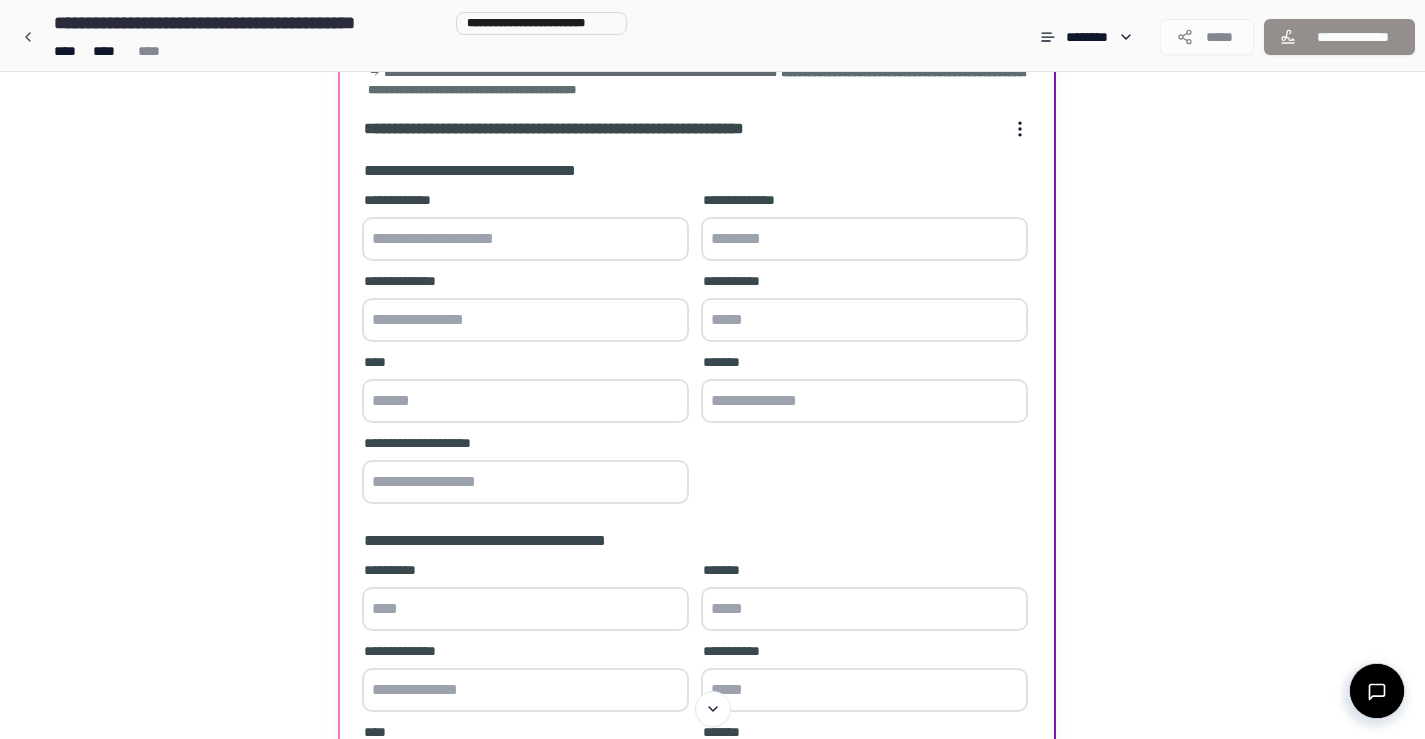 scroll, scrollTop: 200, scrollLeft: 0, axis: vertical 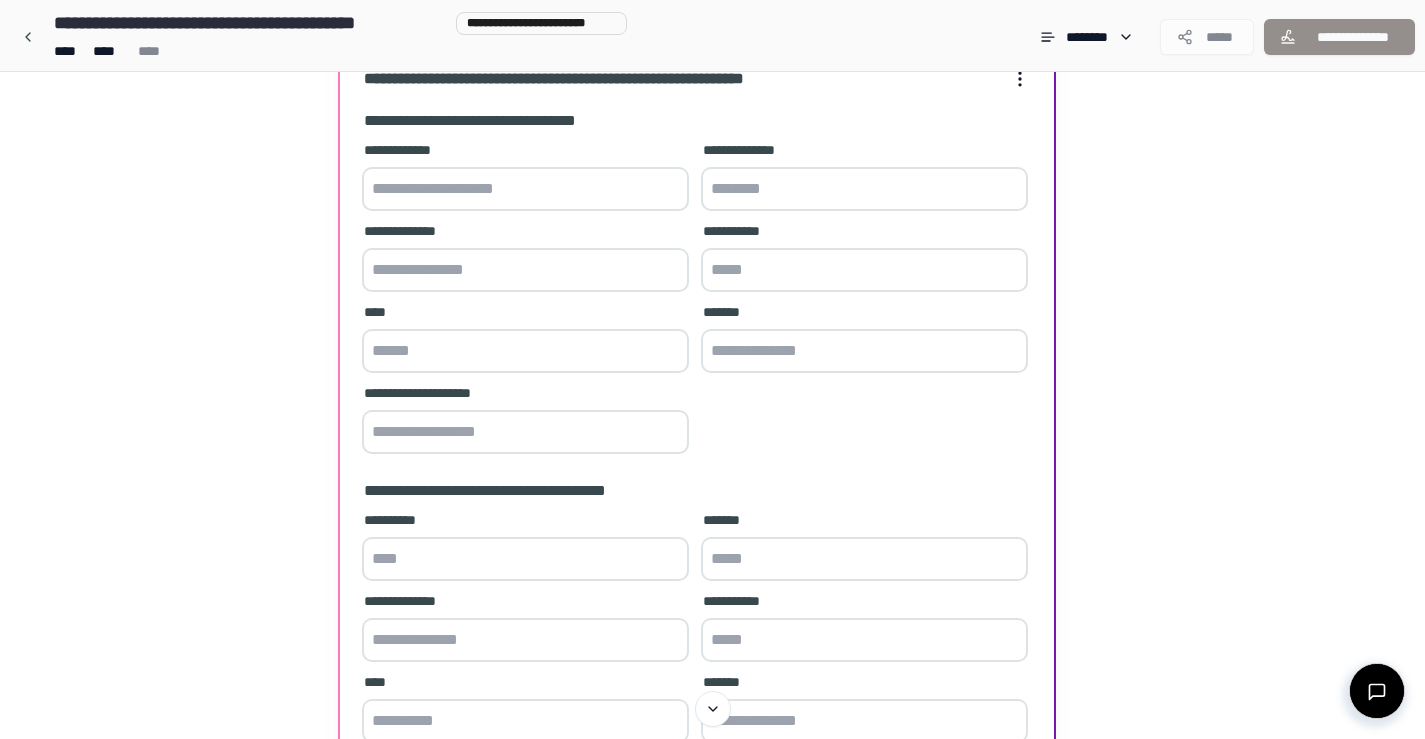click on "**********" at bounding box center (712, 363) 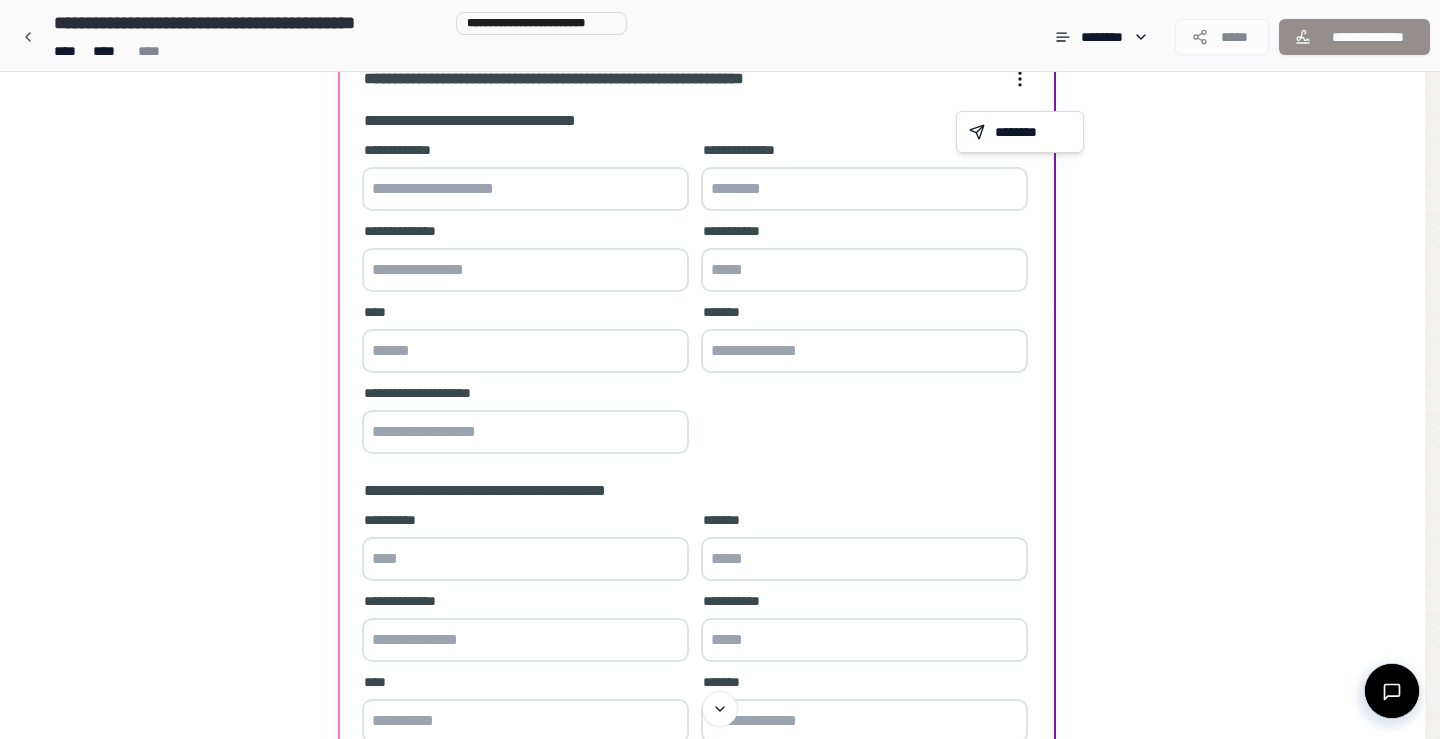 click on "**********" at bounding box center [720, 363] 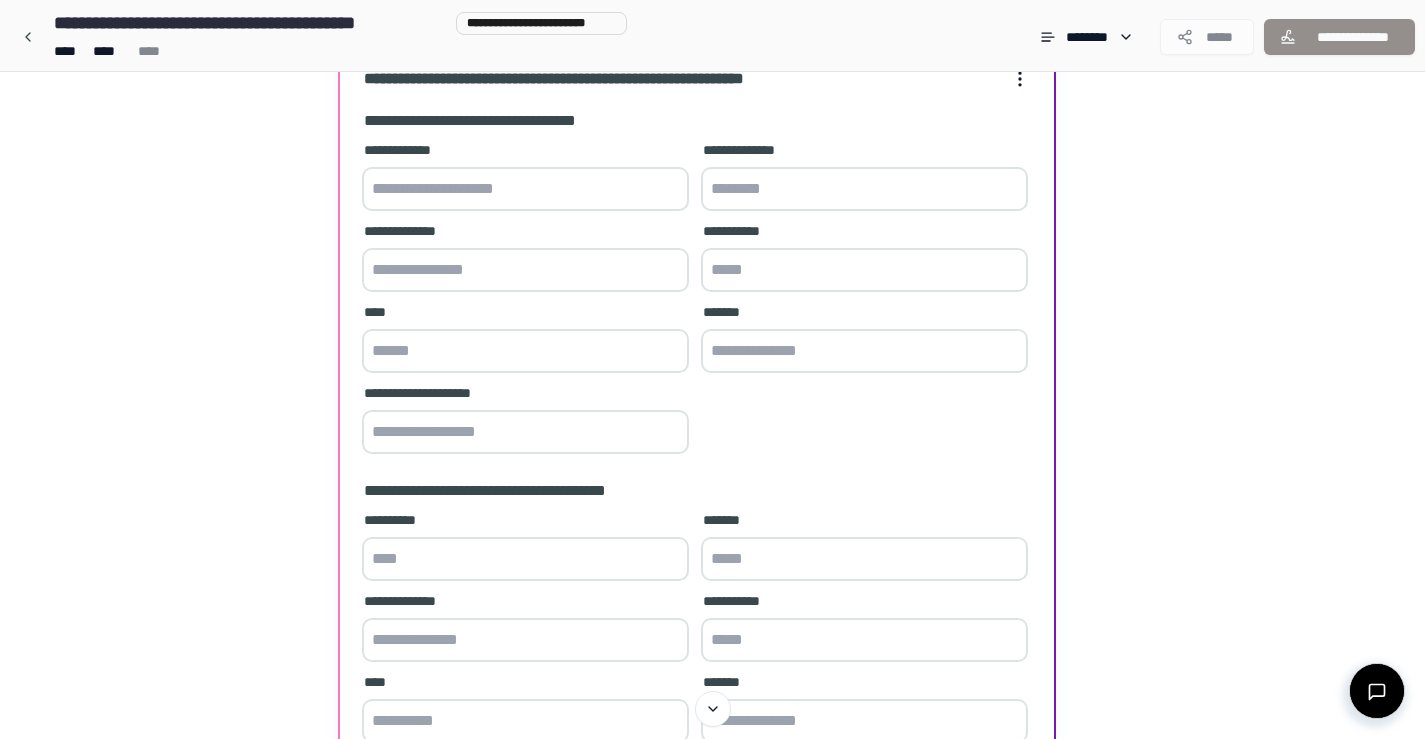 click at bounding box center (525, 189) 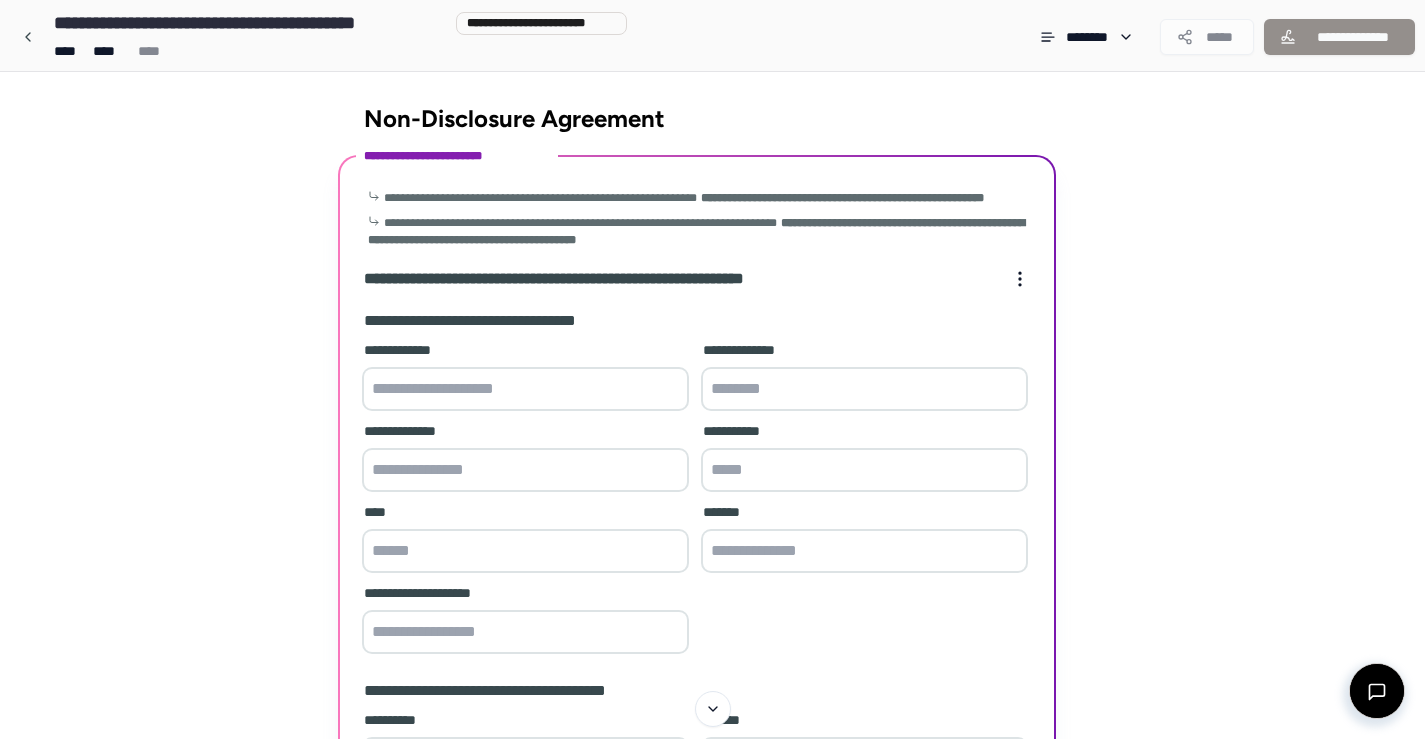 scroll, scrollTop: 200, scrollLeft: 0, axis: vertical 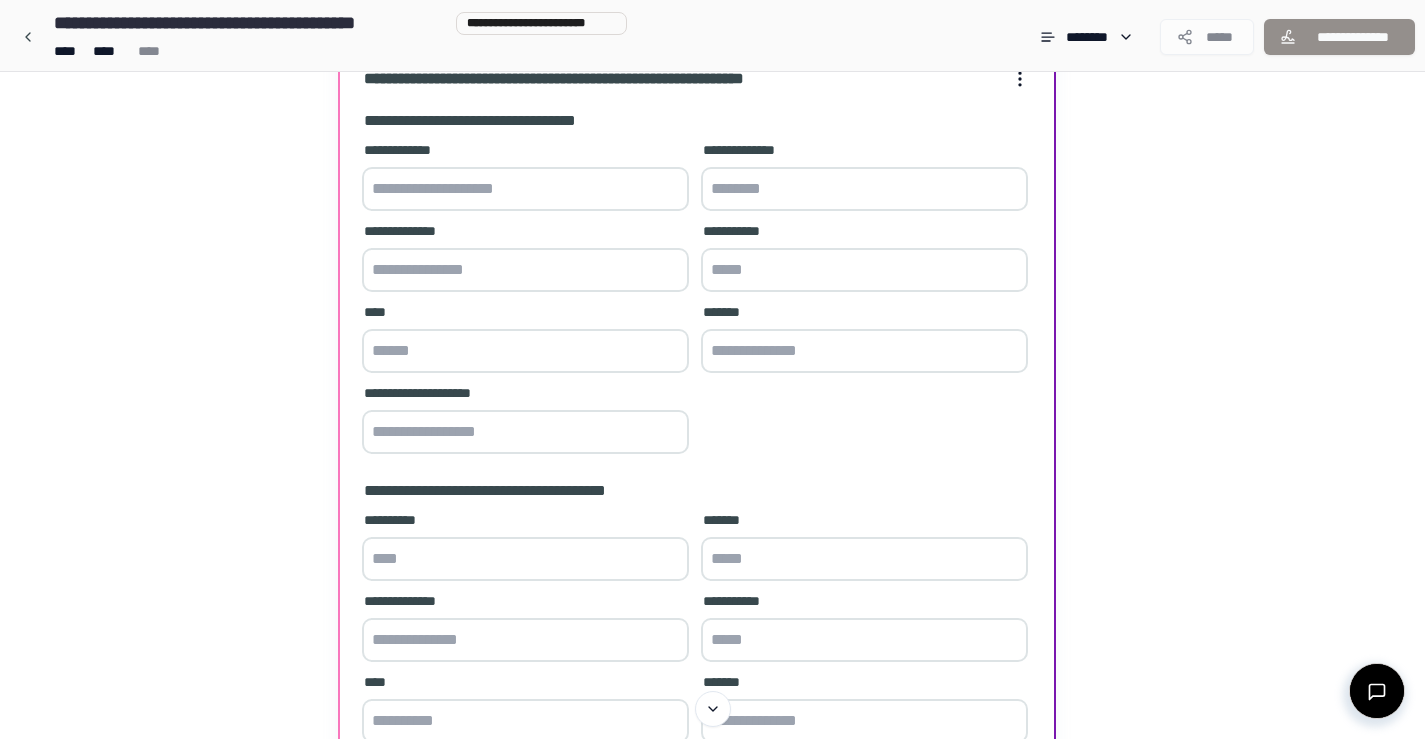 click at bounding box center [864, 351] 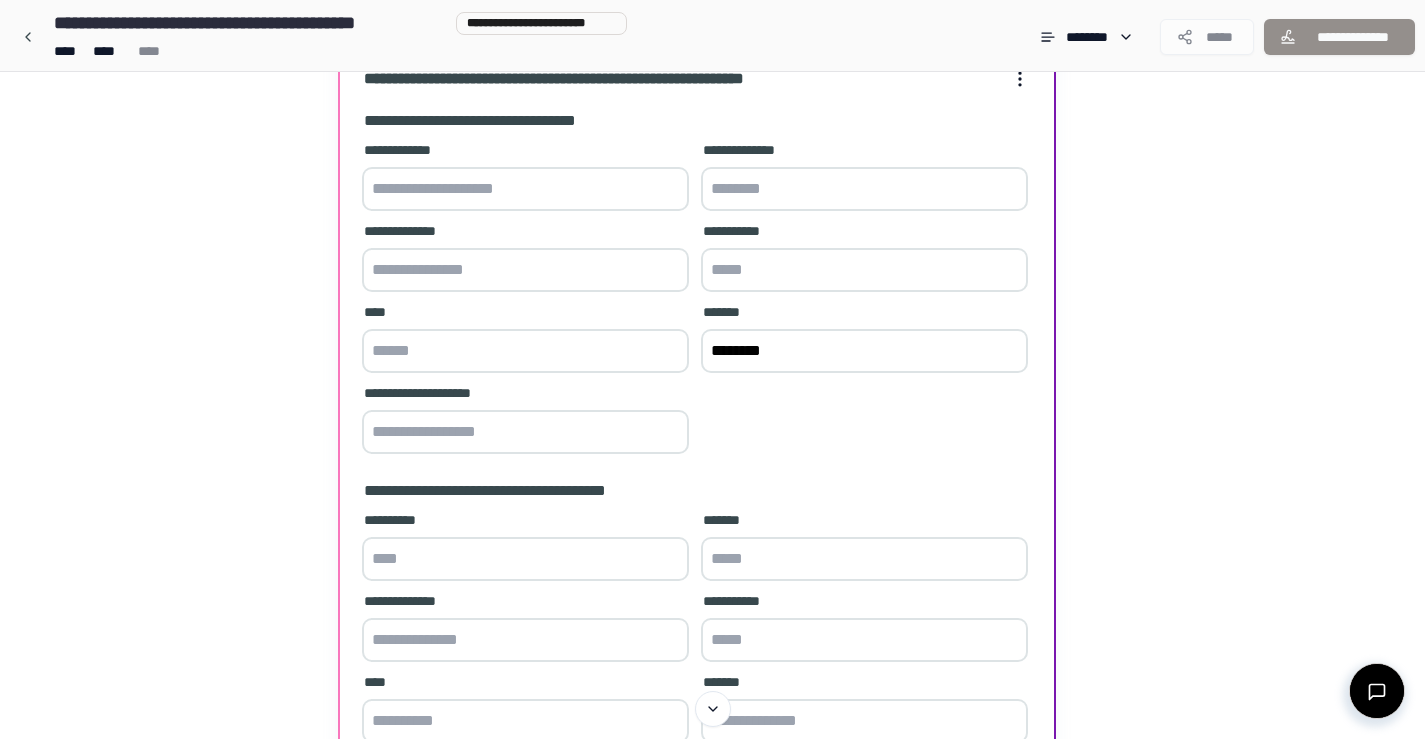 type on "********" 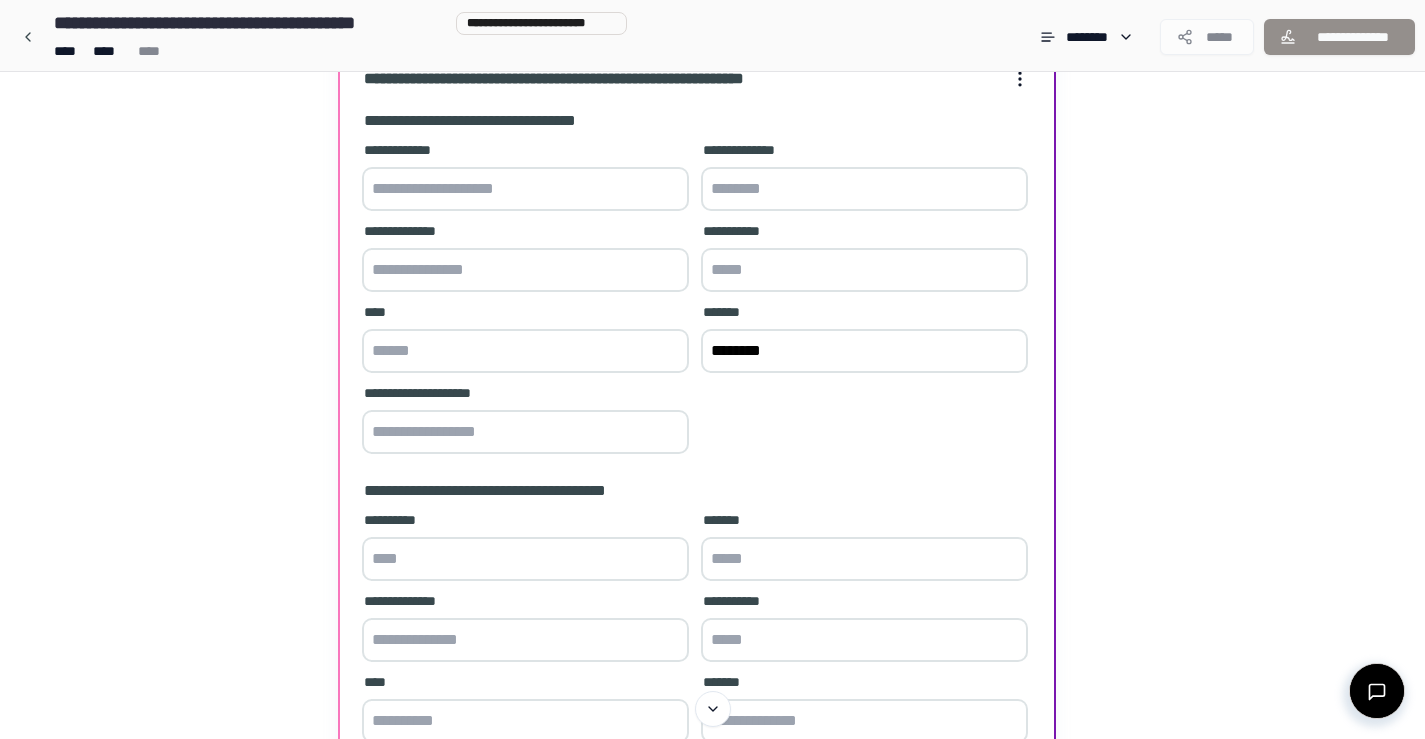 click at bounding box center [864, 270] 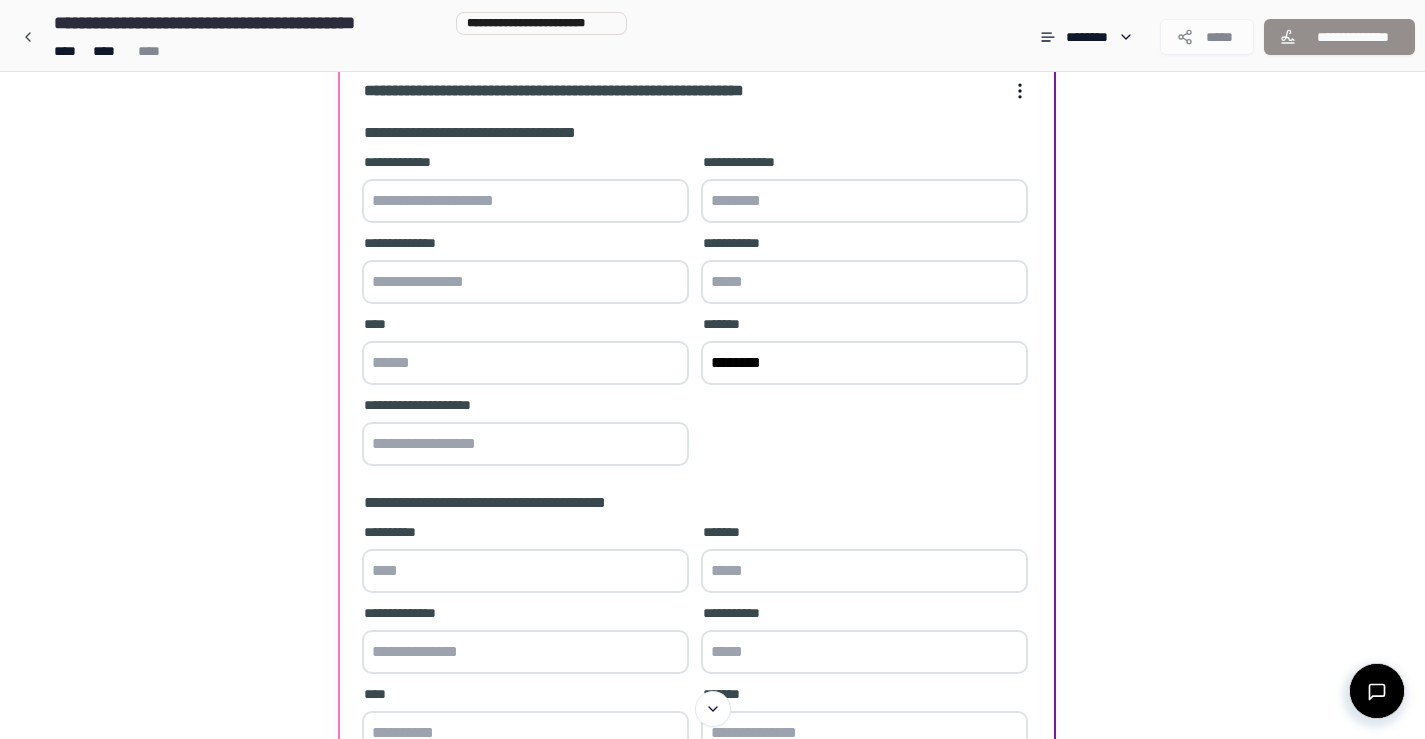 scroll, scrollTop: 187, scrollLeft: 0, axis: vertical 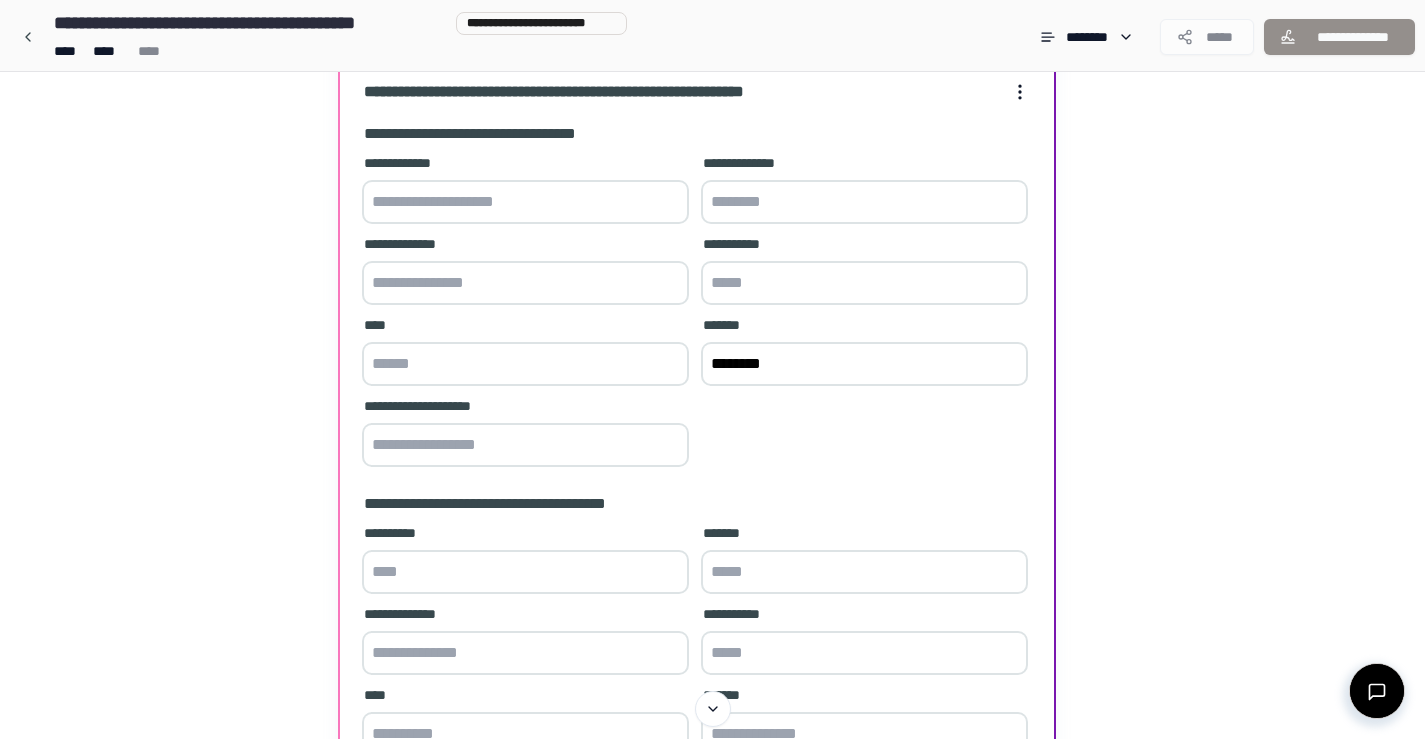 click at bounding box center (525, 202) 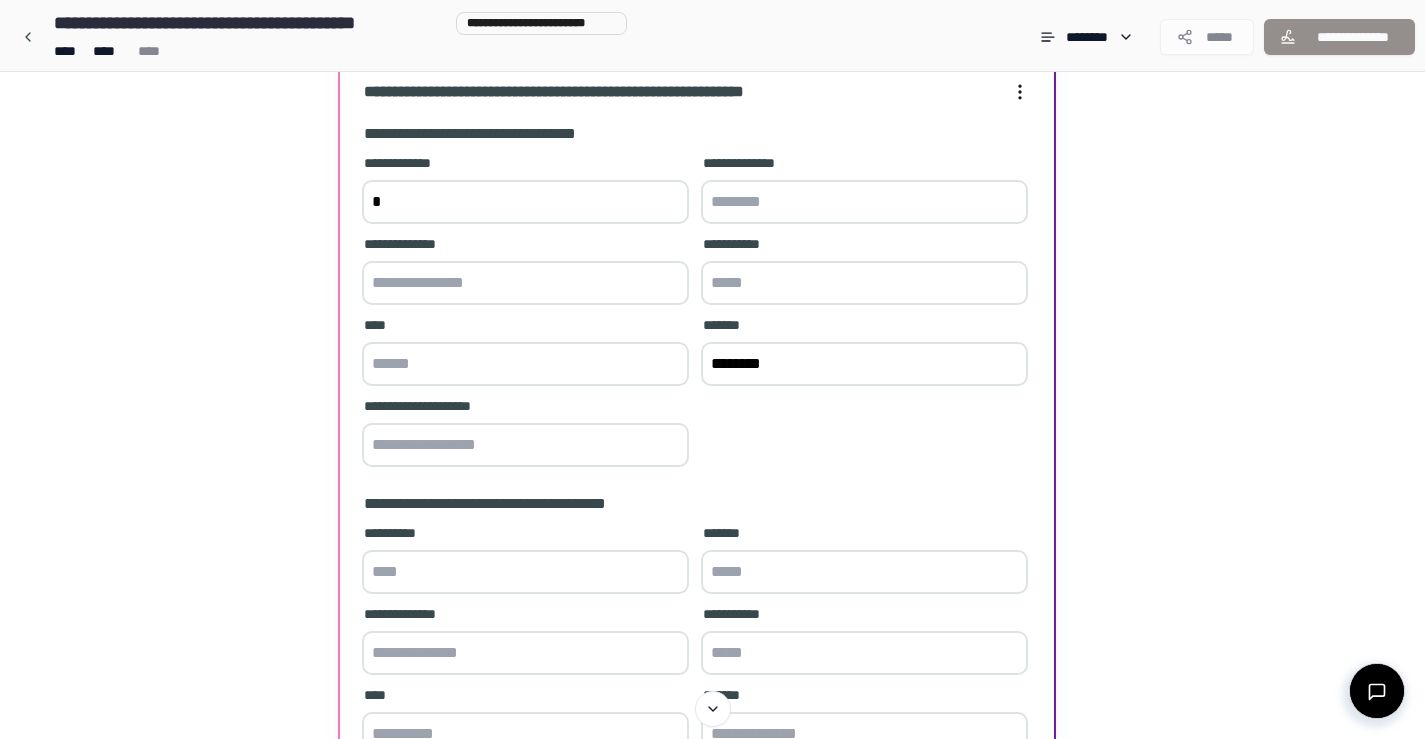 type 